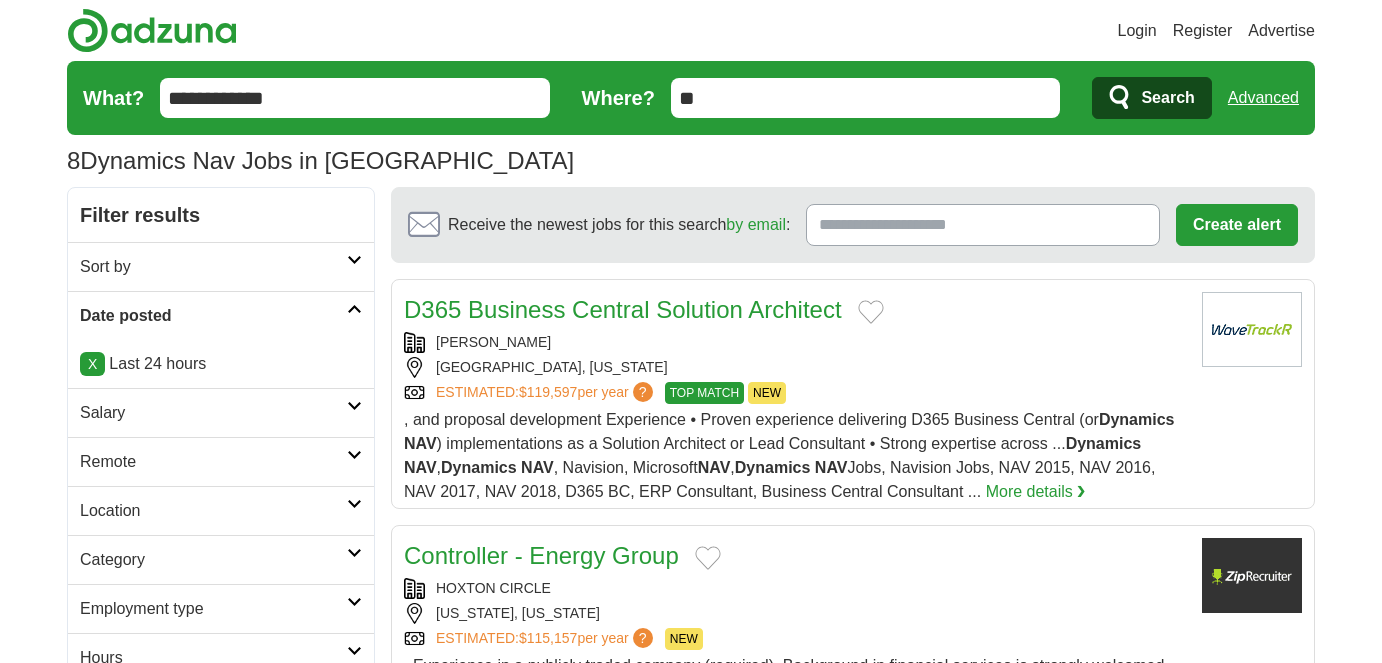 scroll, scrollTop: 730, scrollLeft: 0, axis: vertical 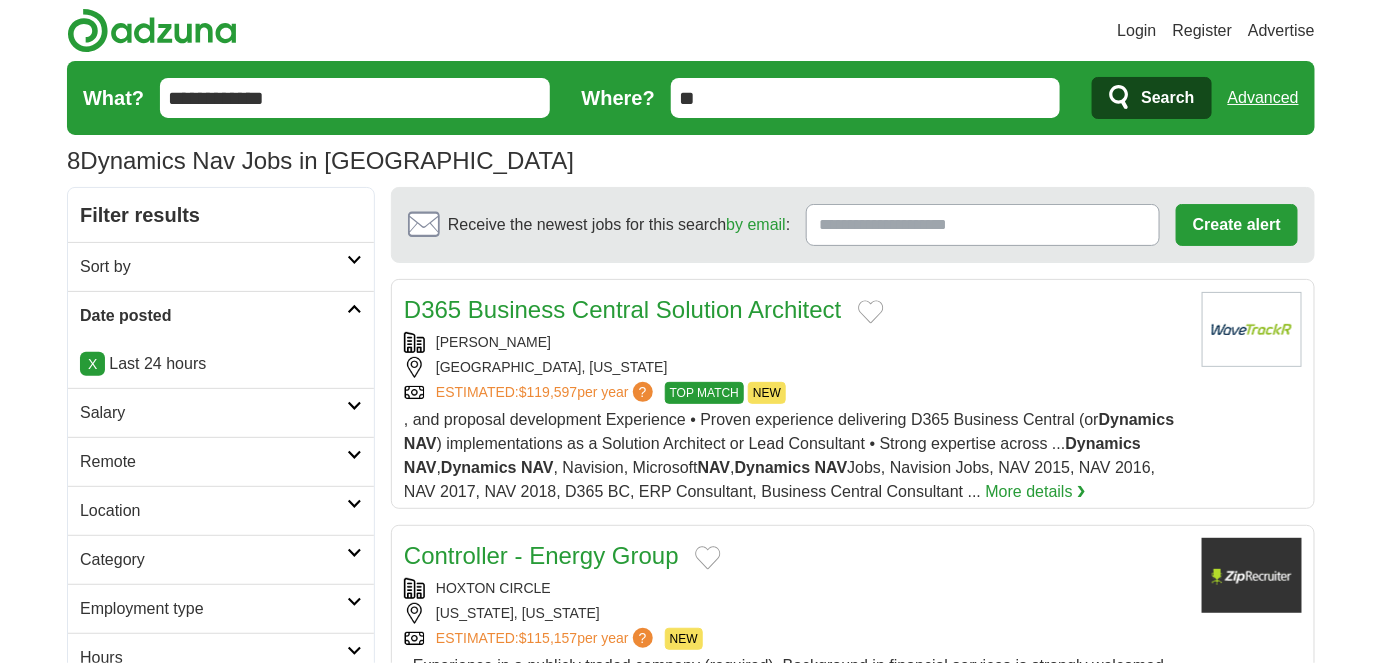 drag, startPoint x: 391, startPoint y: 107, endPoint x: 0, endPoint y: 13, distance: 402.14053 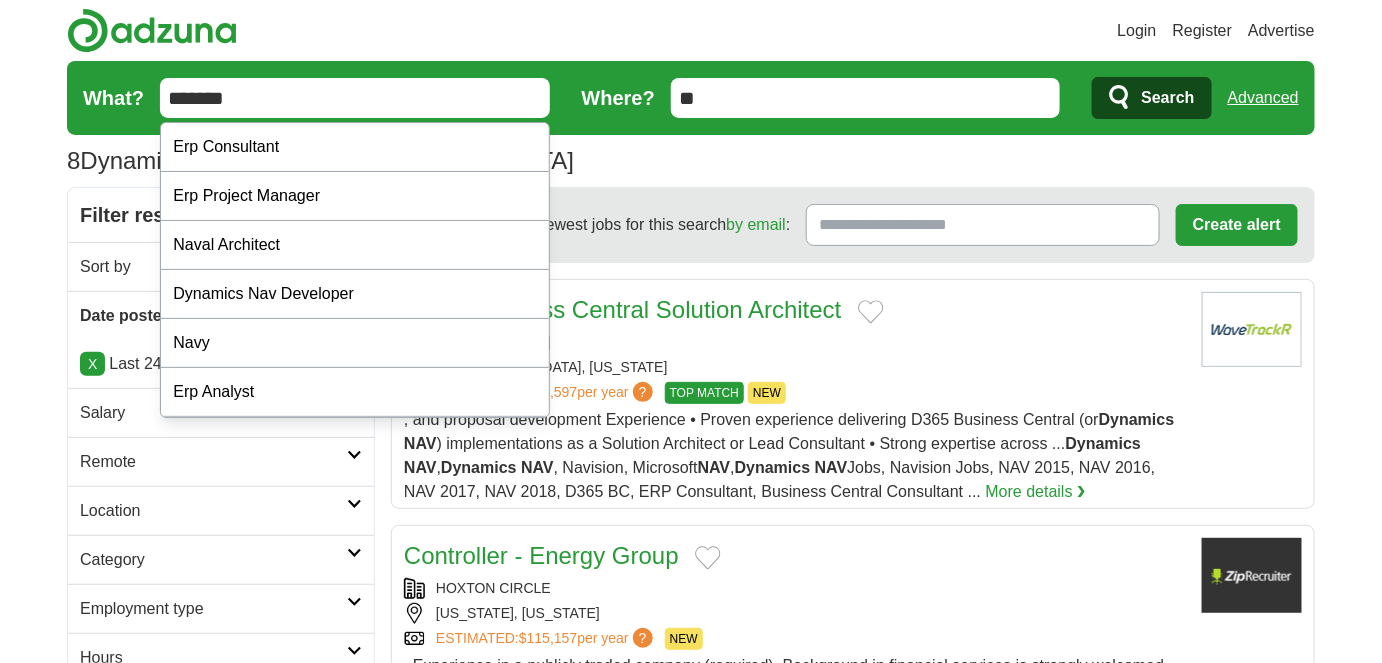 type on "*******" 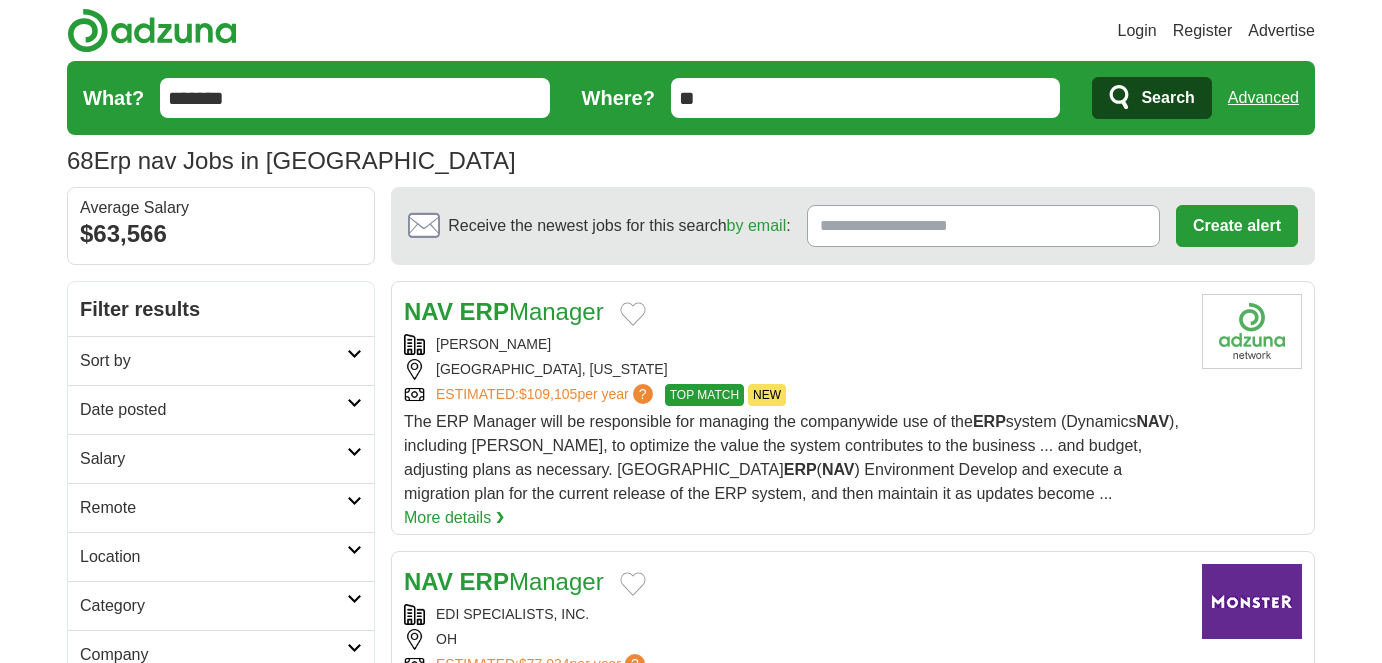 scroll, scrollTop: 0, scrollLeft: 0, axis: both 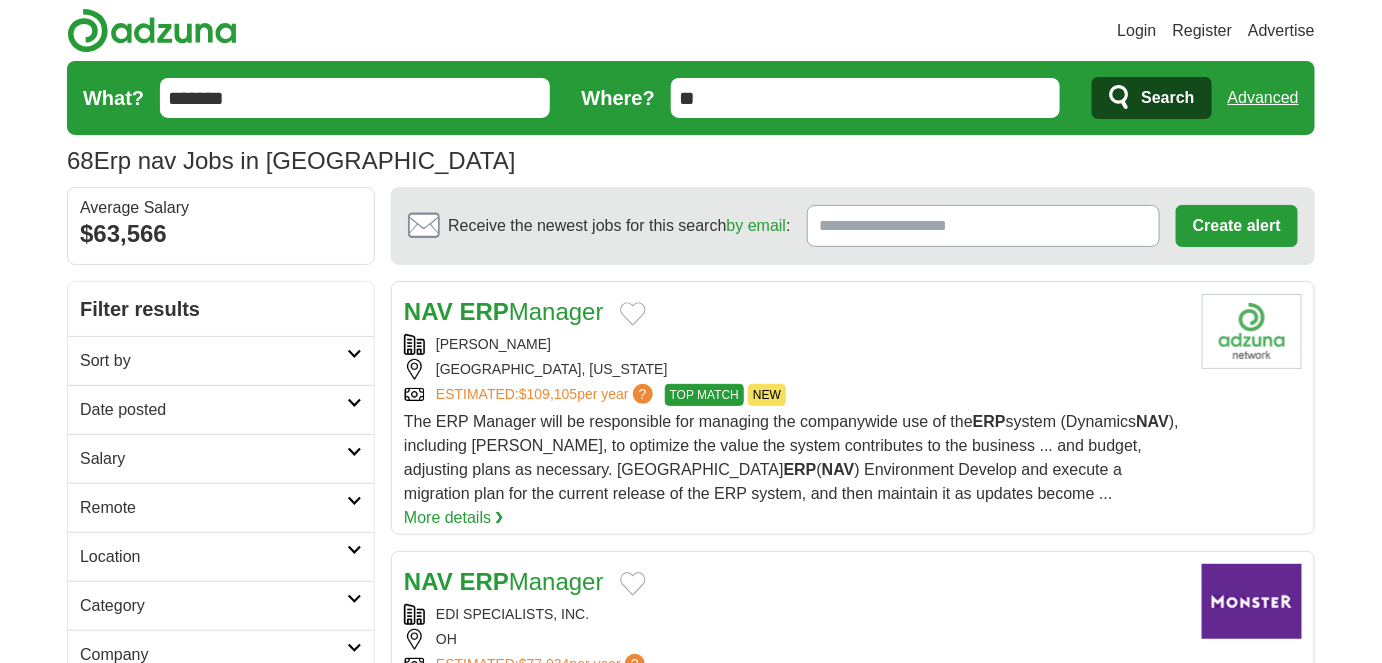 click on "Date posted" at bounding box center [213, 410] 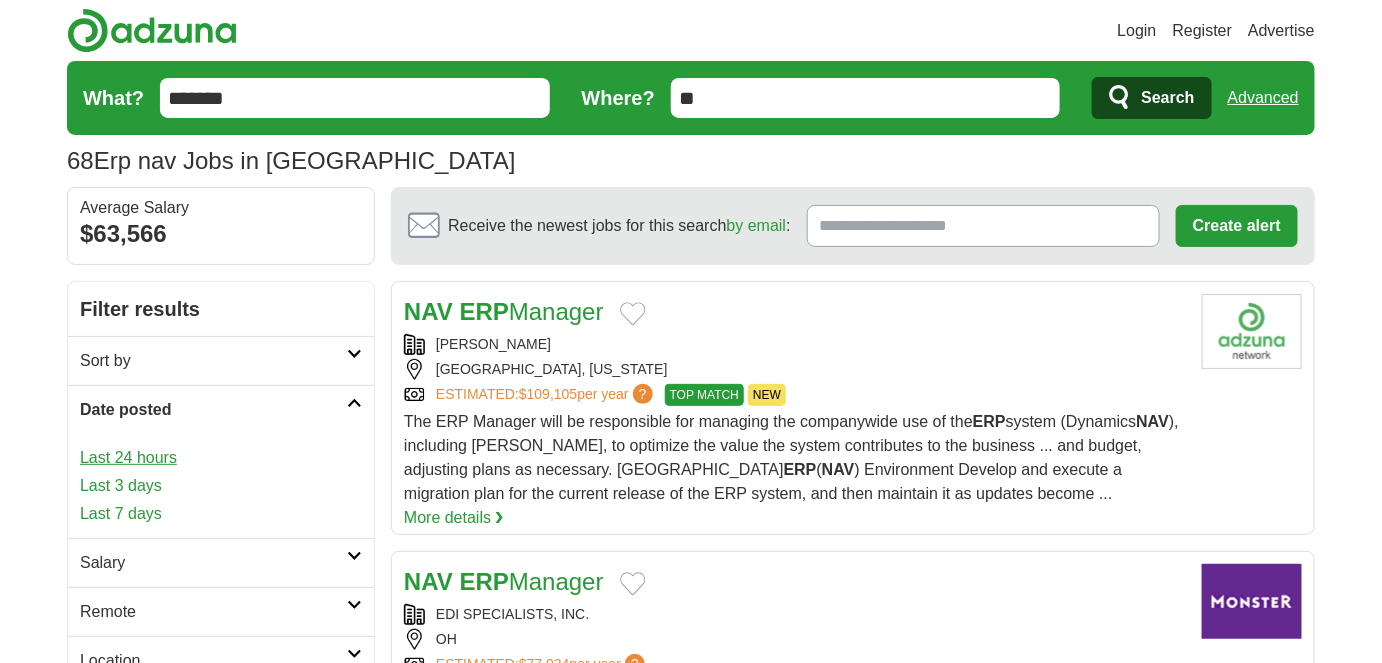 click on "Last 24 hours" at bounding box center (221, 458) 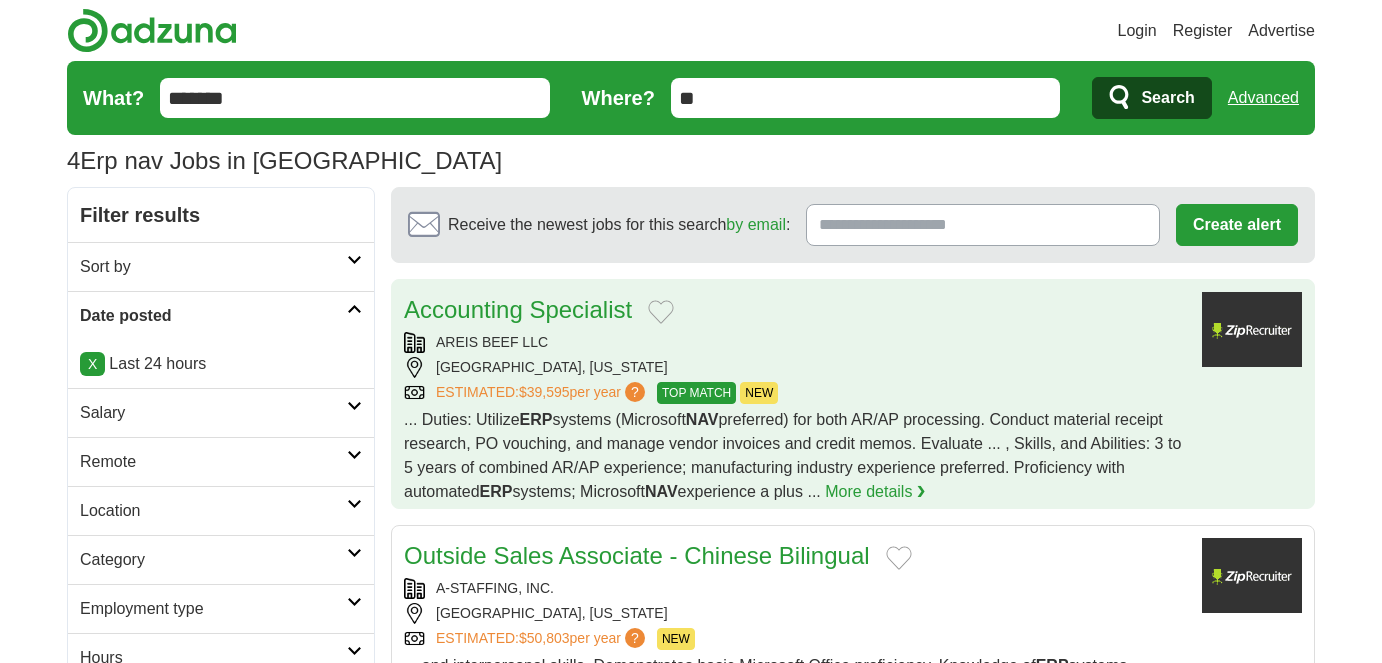 scroll, scrollTop: 0, scrollLeft: 0, axis: both 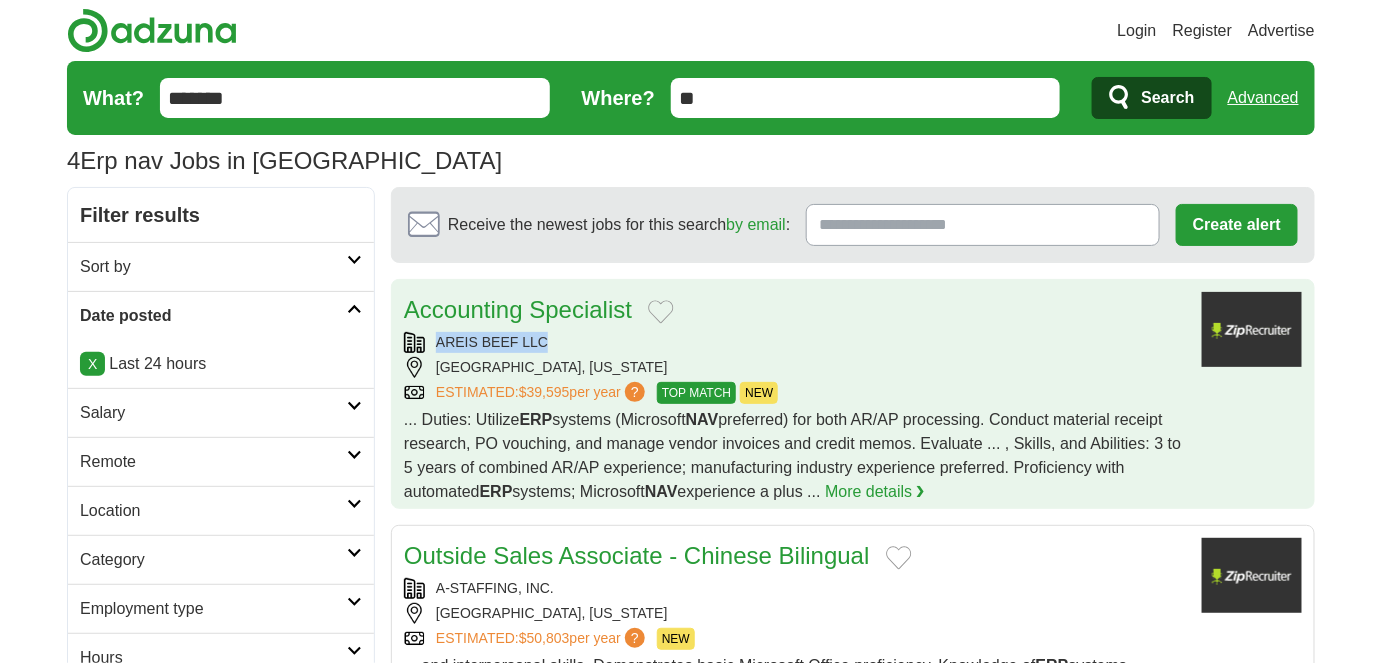 copy on "AREIS BEEF LLC" 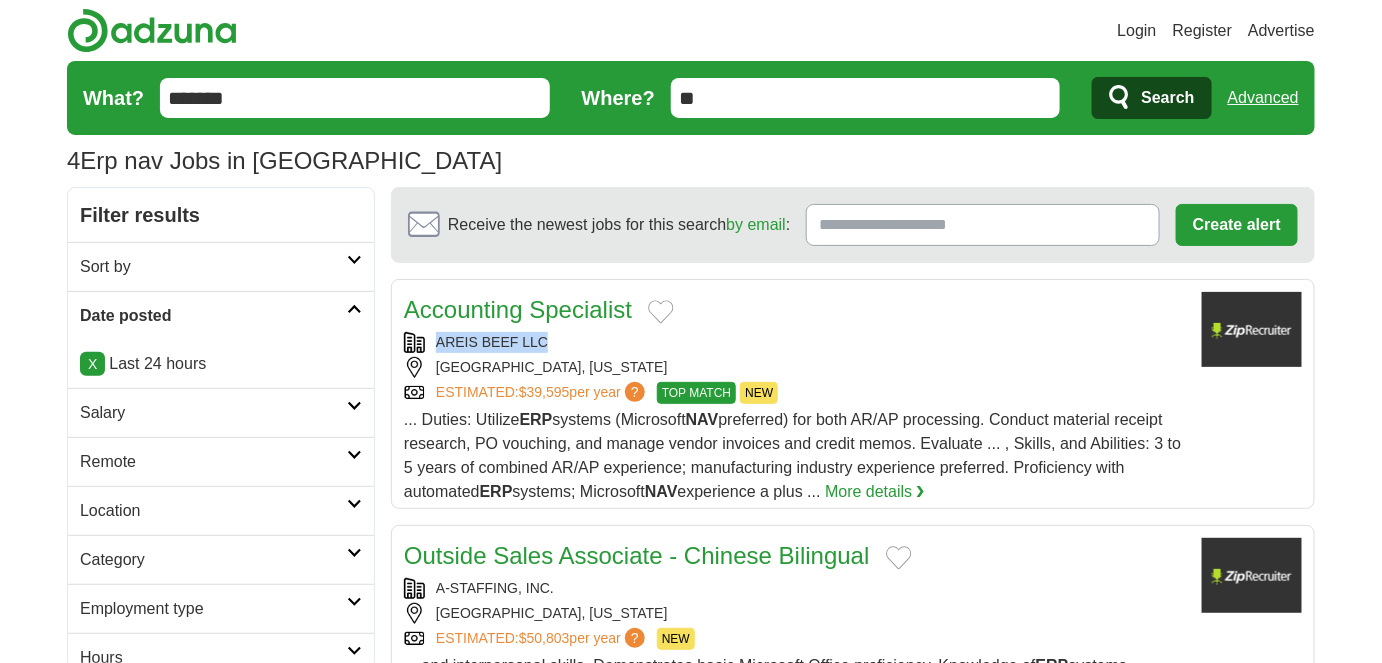 copy on "AREIS BEEF LLC" 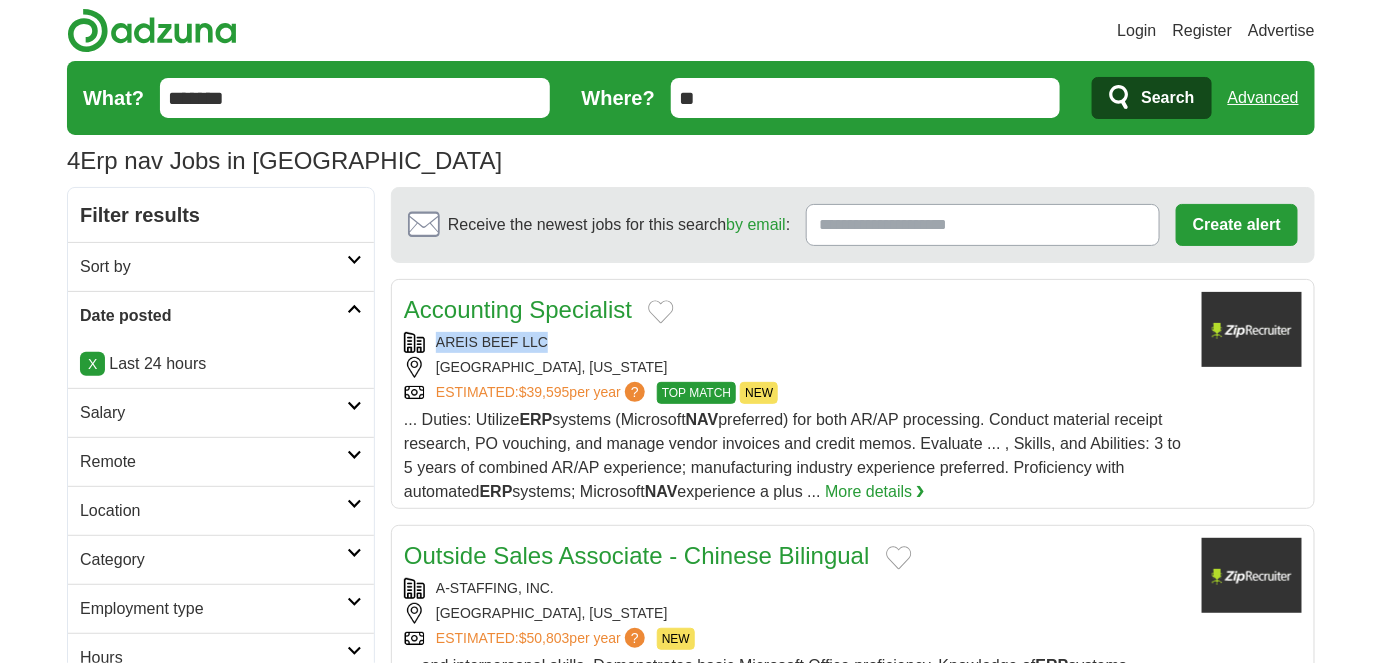 copy on "AREIS BEEF LLC" 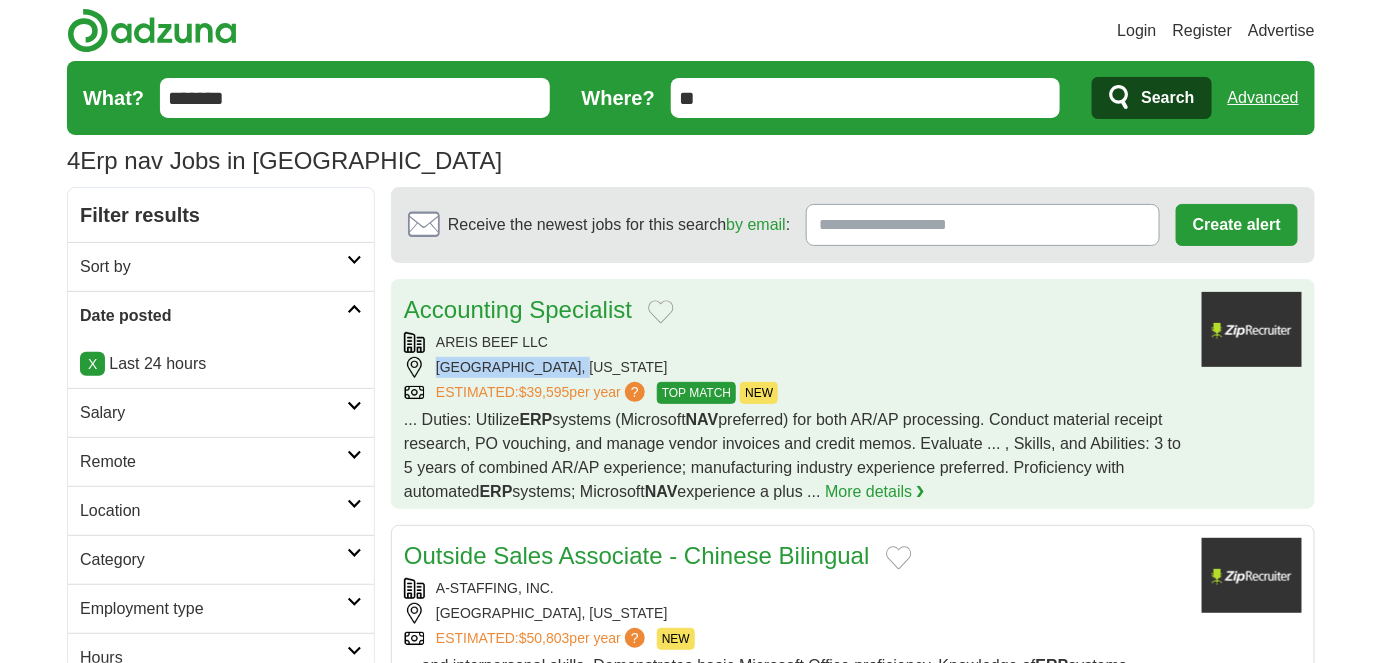 copy on "BURBANK, CALIFORNIA" 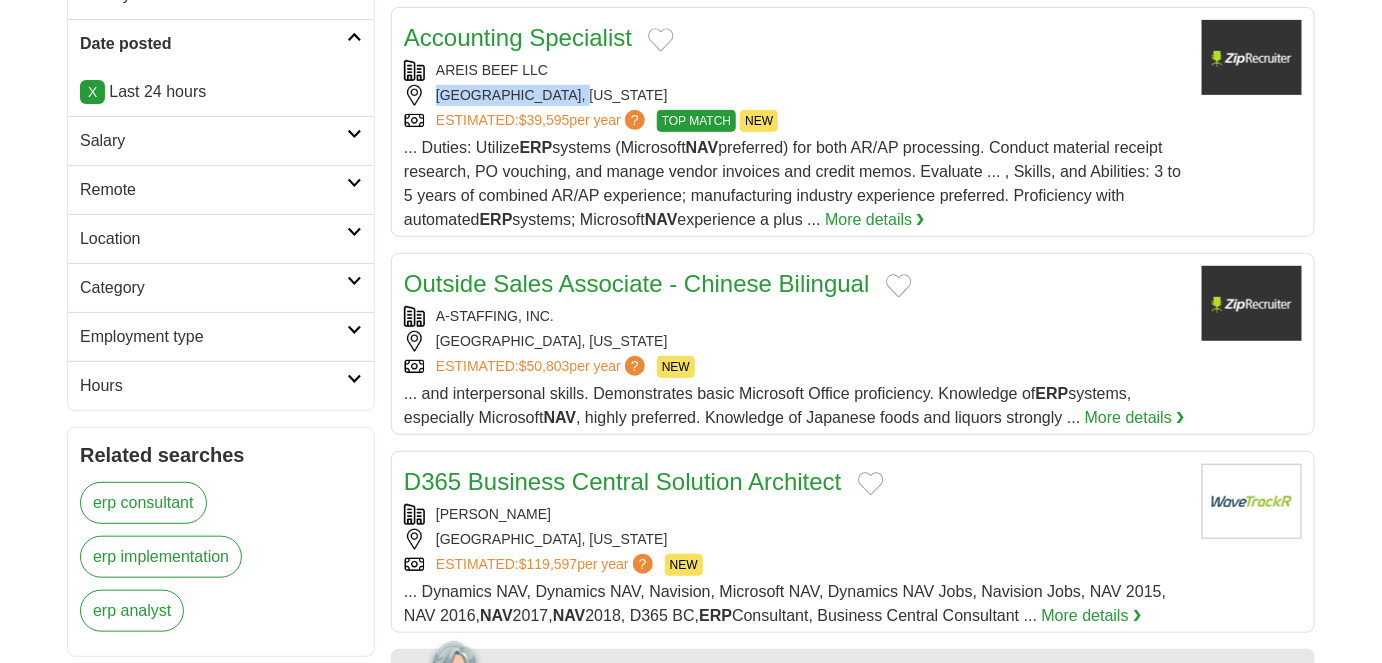 scroll, scrollTop: 0, scrollLeft: 0, axis: both 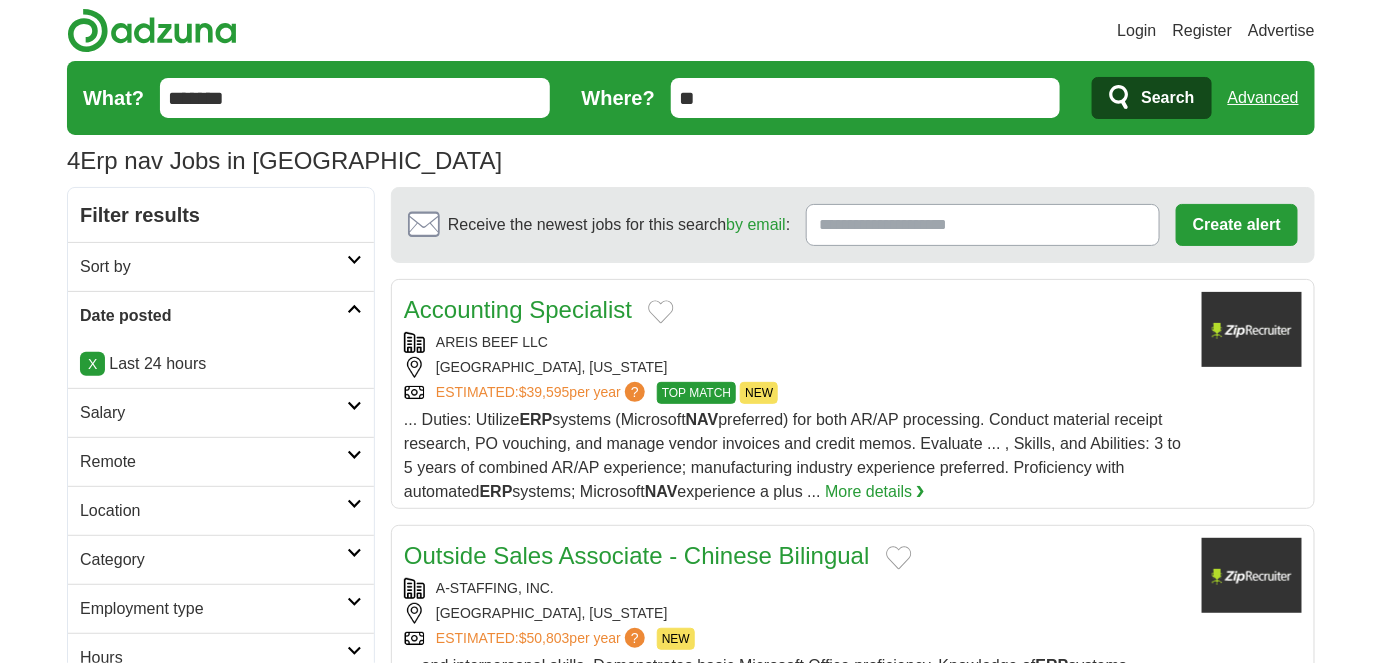 drag, startPoint x: 282, startPoint y: 88, endPoint x: 85, endPoint y: 92, distance: 197.0406 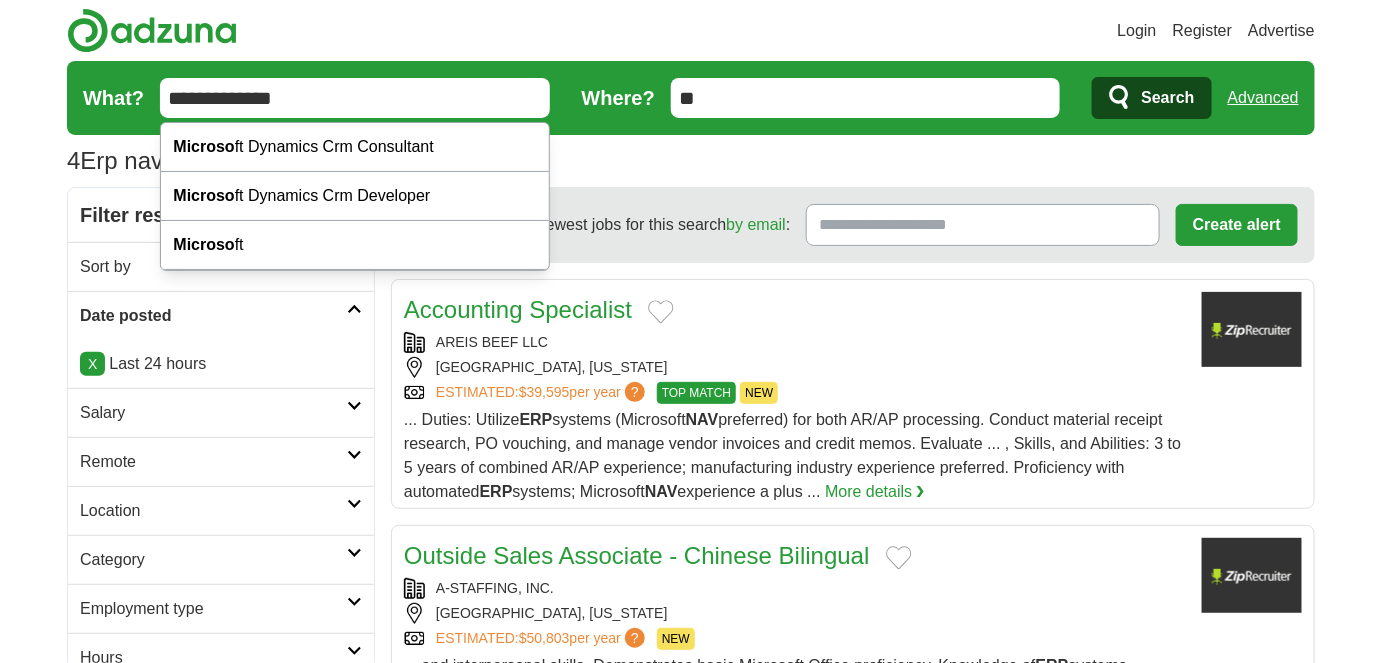 type on "**********" 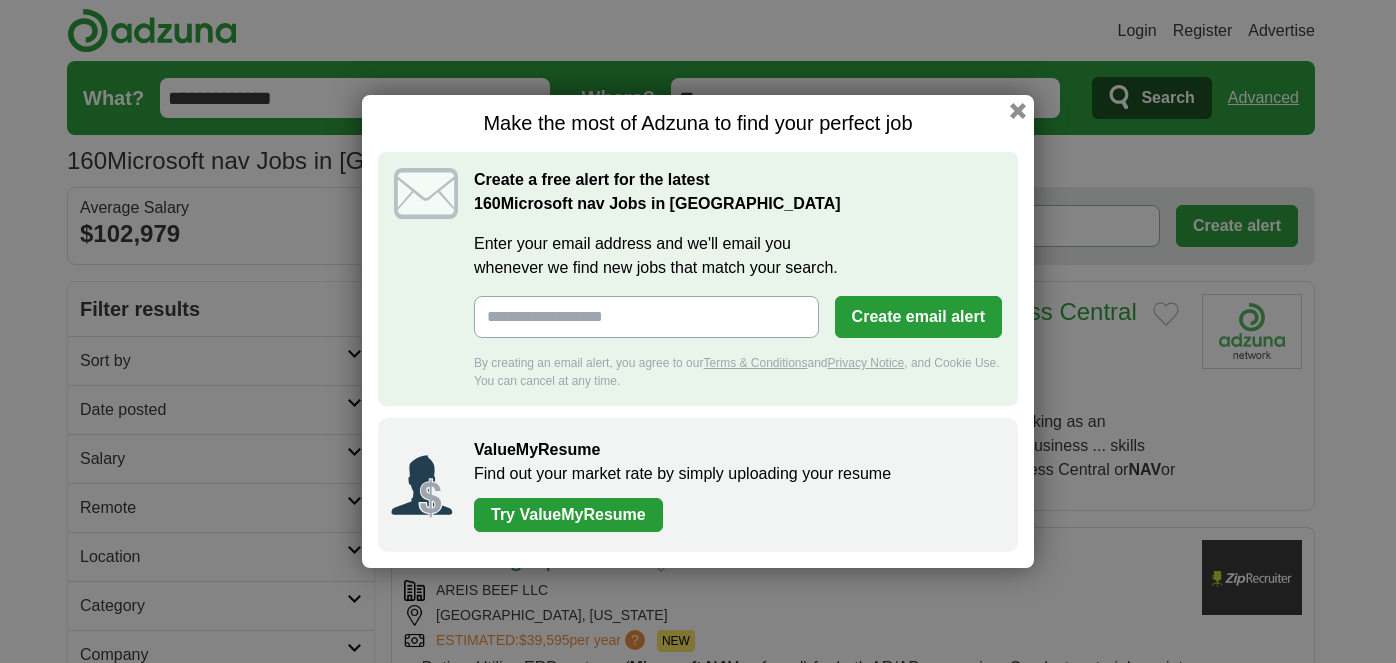 scroll, scrollTop: 0, scrollLeft: 0, axis: both 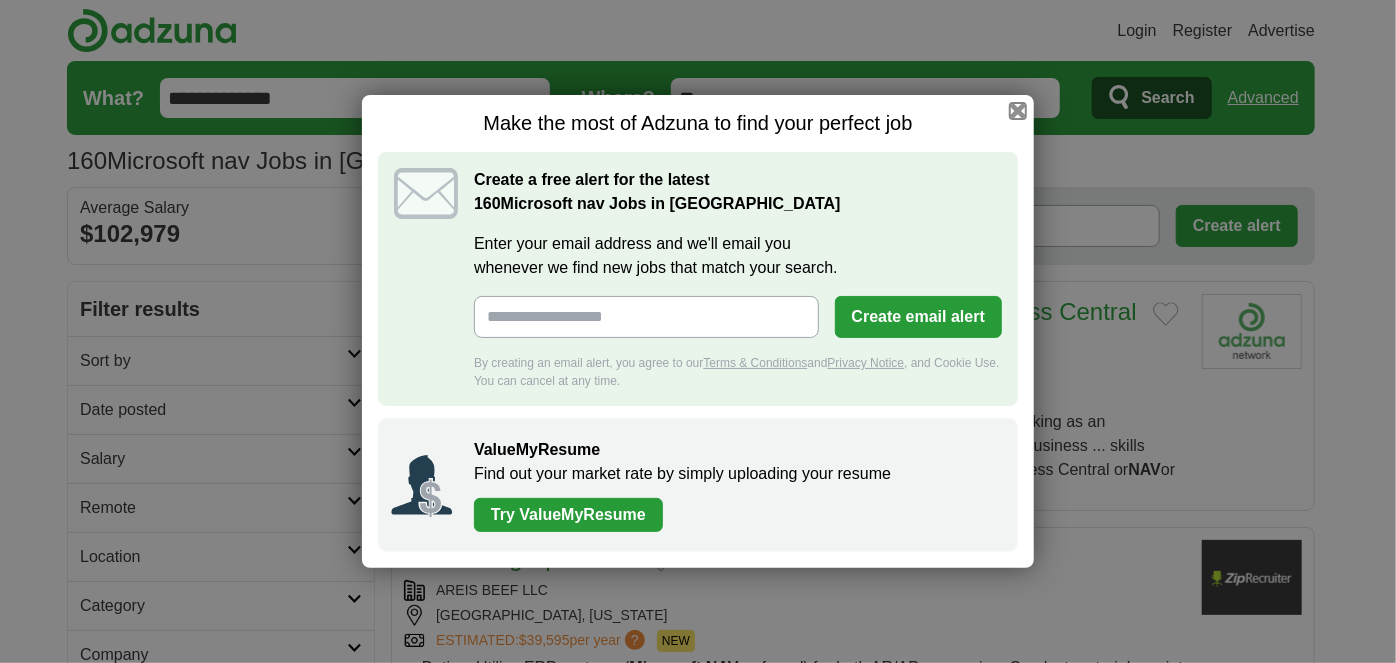 drag, startPoint x: 1018, startPoint y: 110, endPoint x: 947, endPoint y: 164, distance: 89.20202 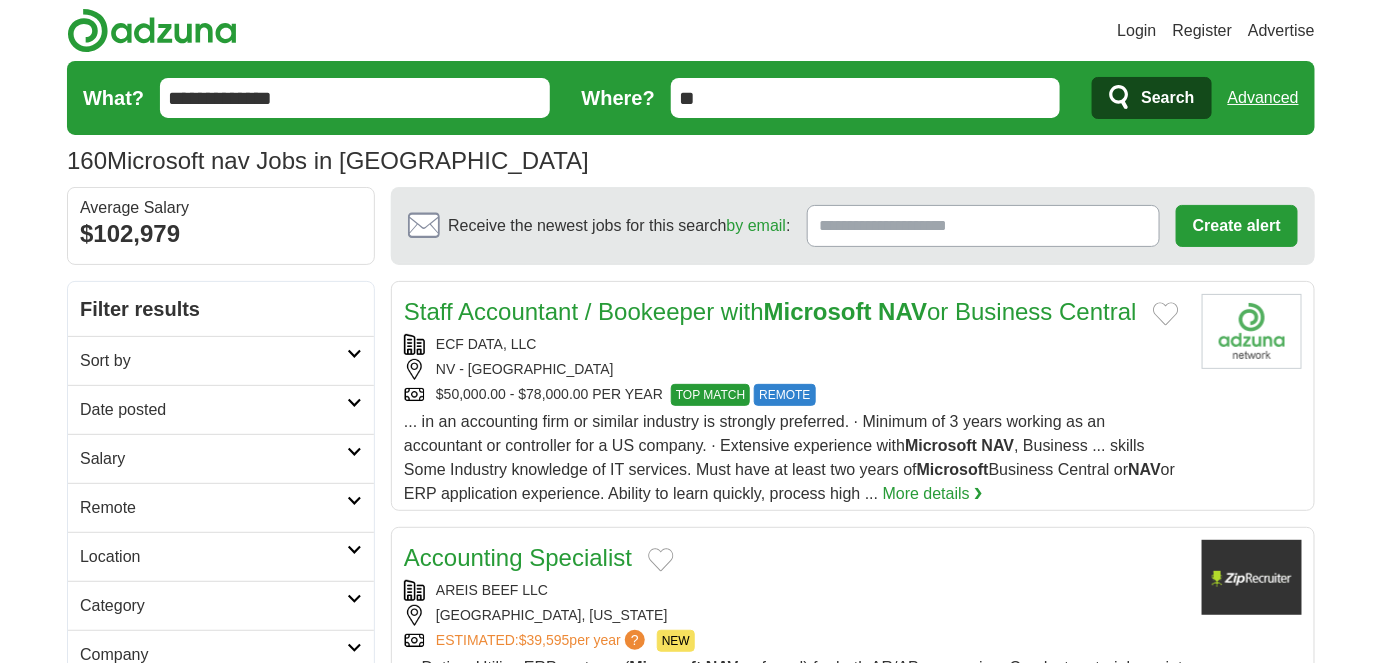 click on "Date posted" at bounding box center [213, 410] 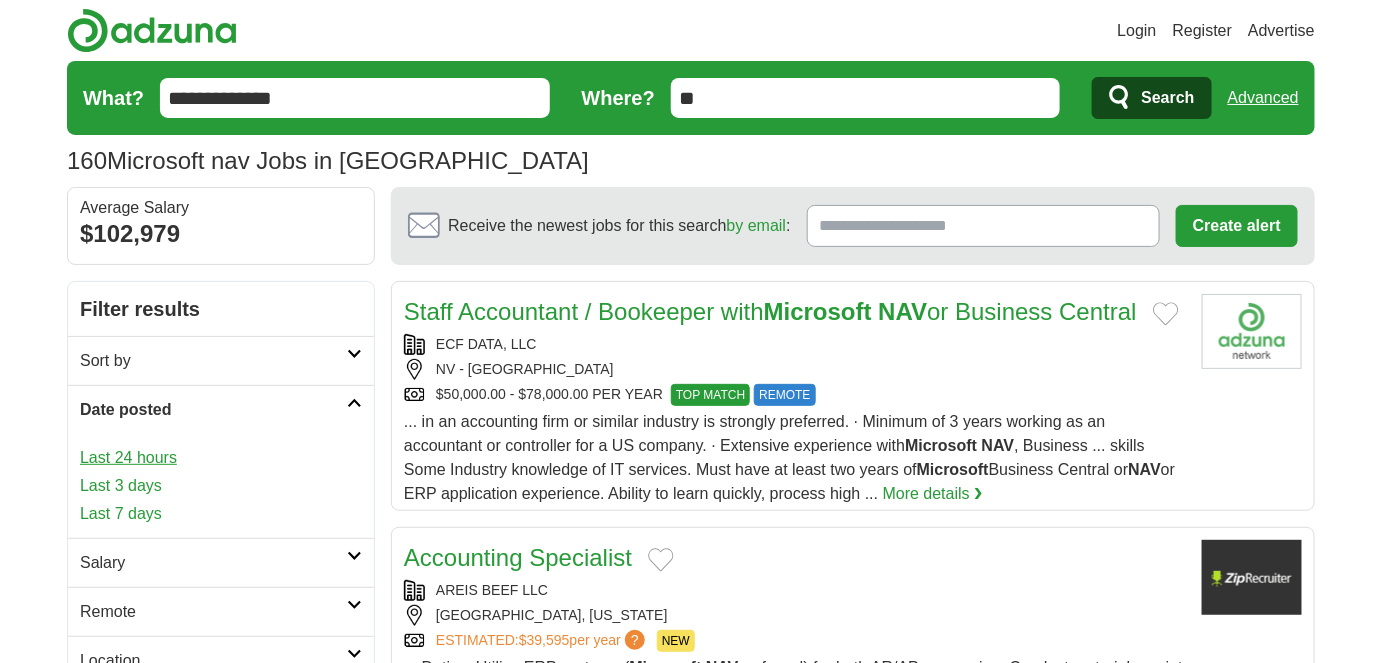click on "Last 24 hours" at bounding box center [221, 458] 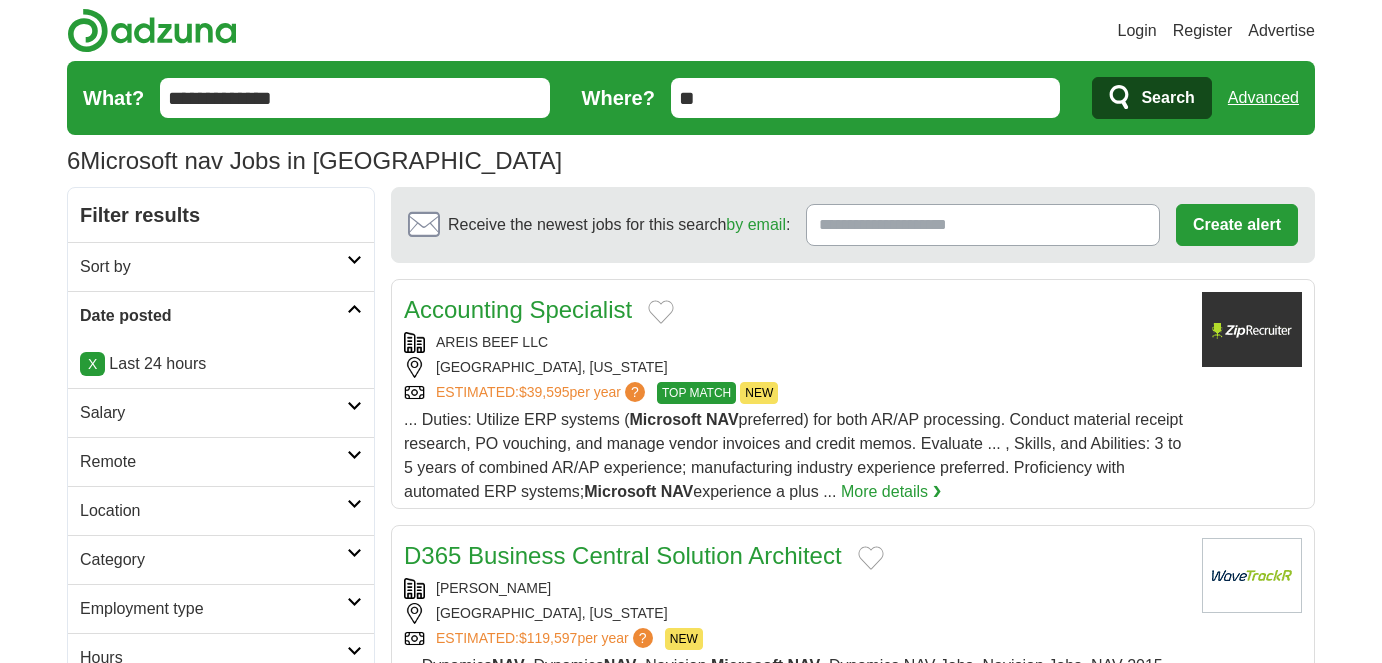 scroll, scrollTop: 0, scrollLeft: 0, axis: both 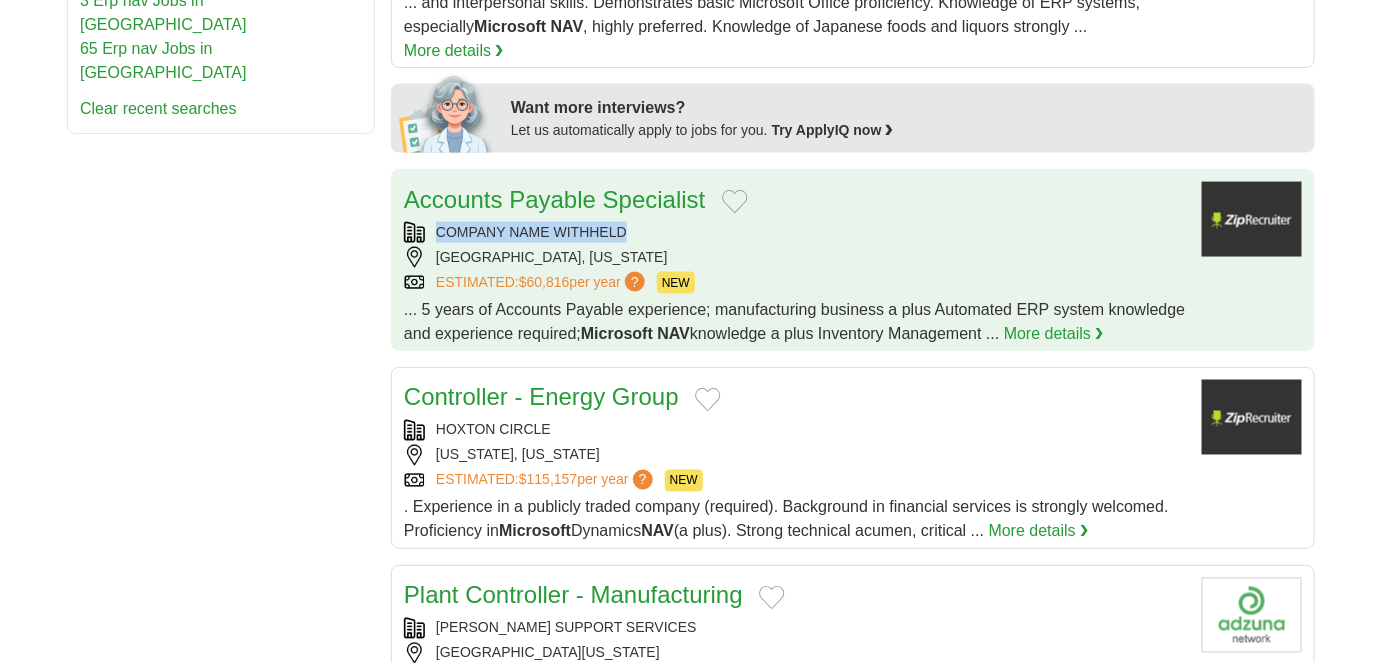 copy on "COMPANY NAME WITHHELD" 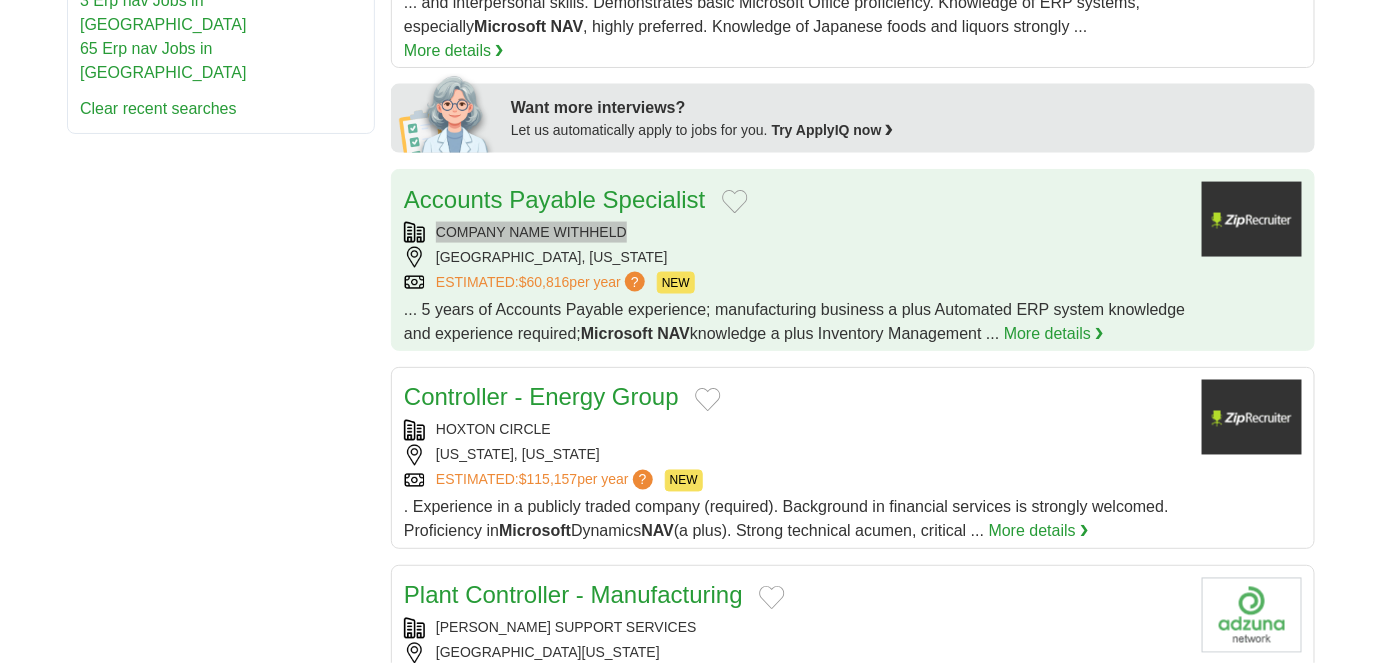 drag, startPoint x: 476, startPoint y: 233, endPoint x: 642, endPoint y: 227, distance: 166.1084 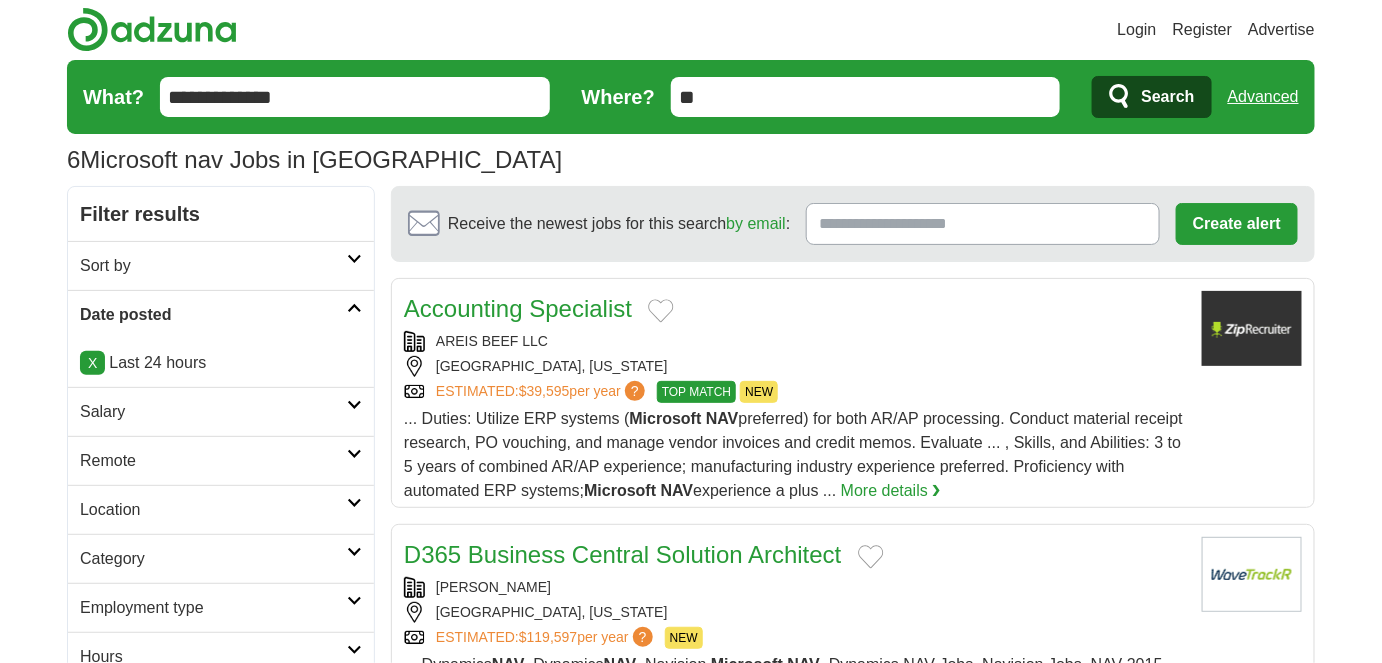scroll, scrollTop: 0, scrollLeft: 0, axis: both 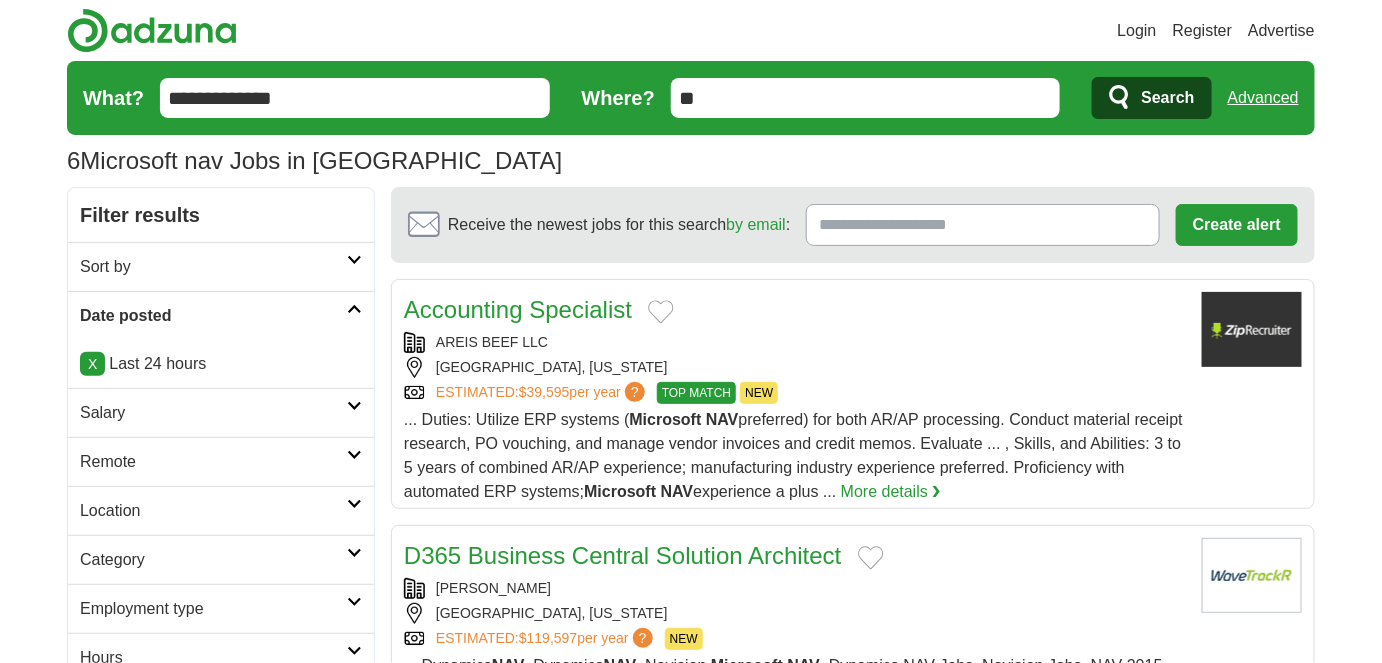 drag, startPoint x: 153, startPoint y: 75, endPoint x: 76, endPoint y: 57, distance: 79.07591 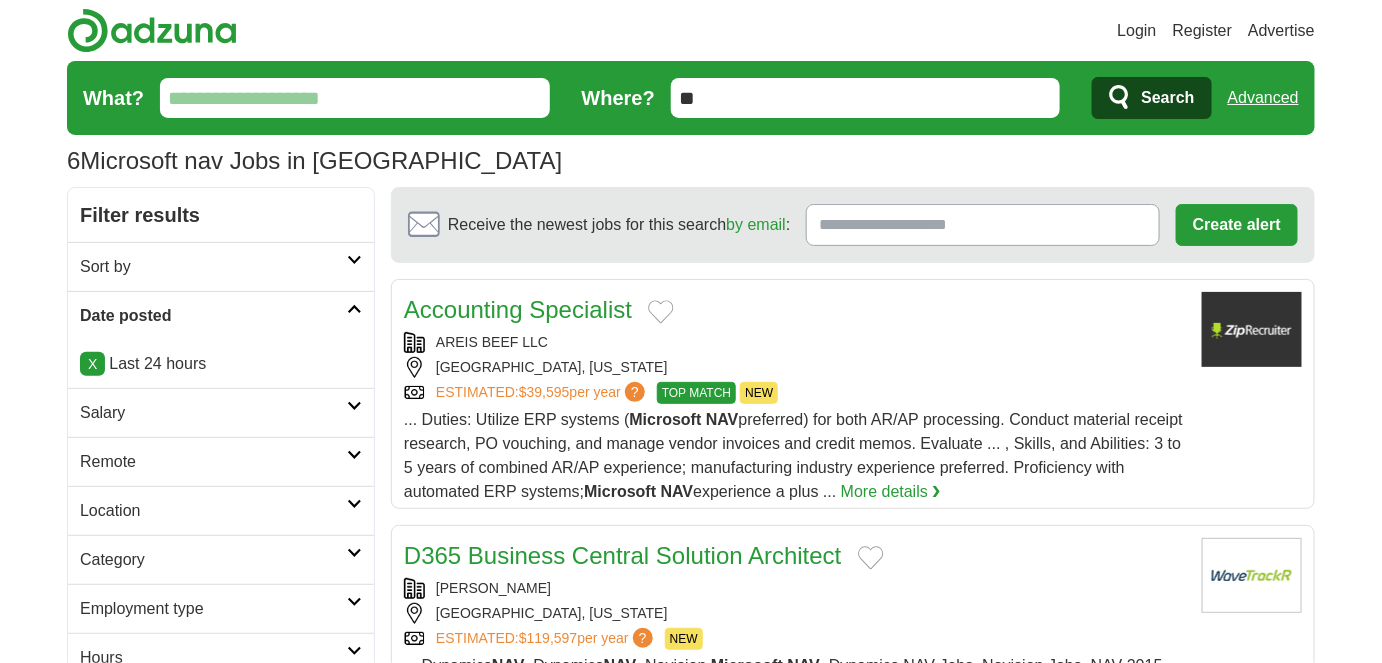 type on "*" 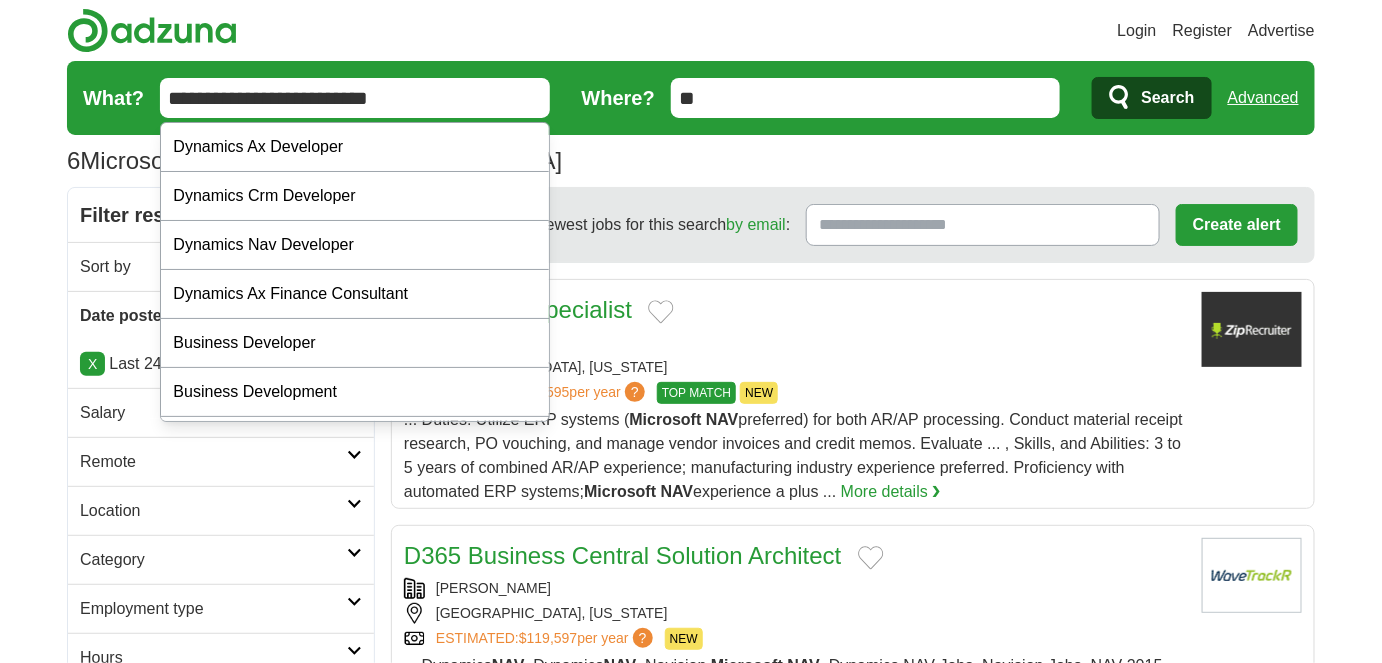 type on "**********" 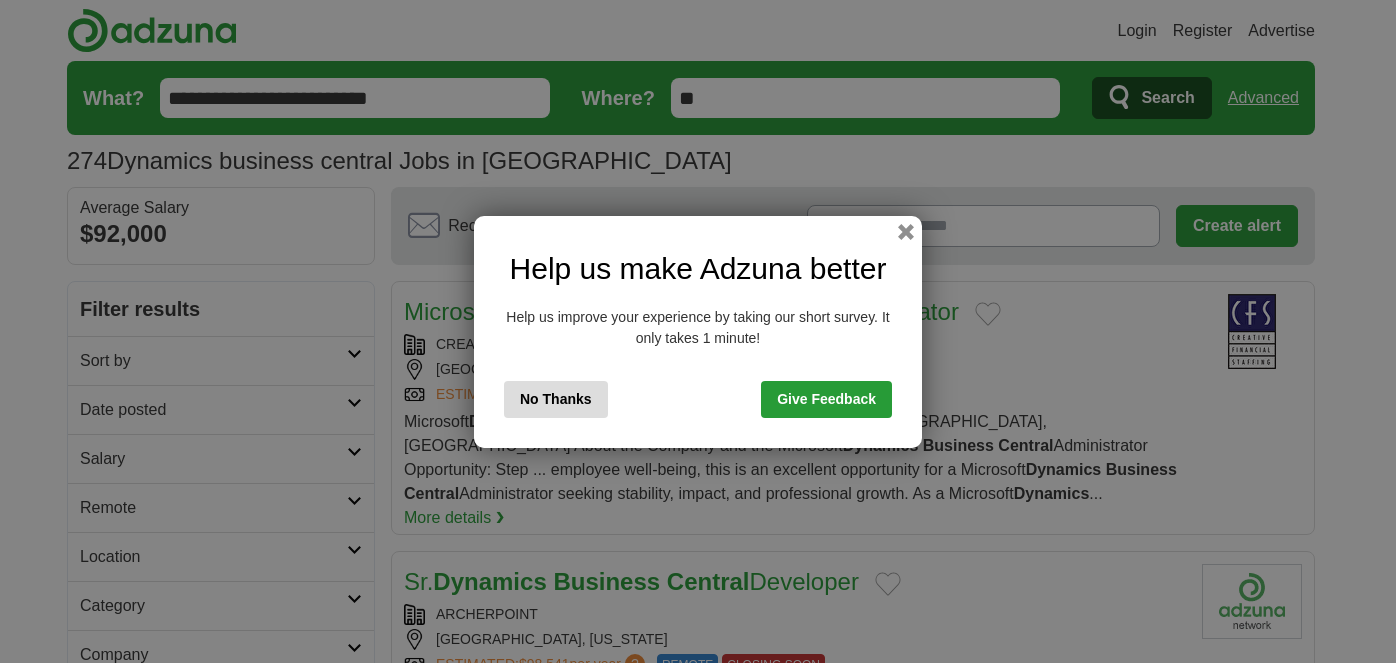 scroll, scrollTop: 0, scrollLeft: 0, axis: both 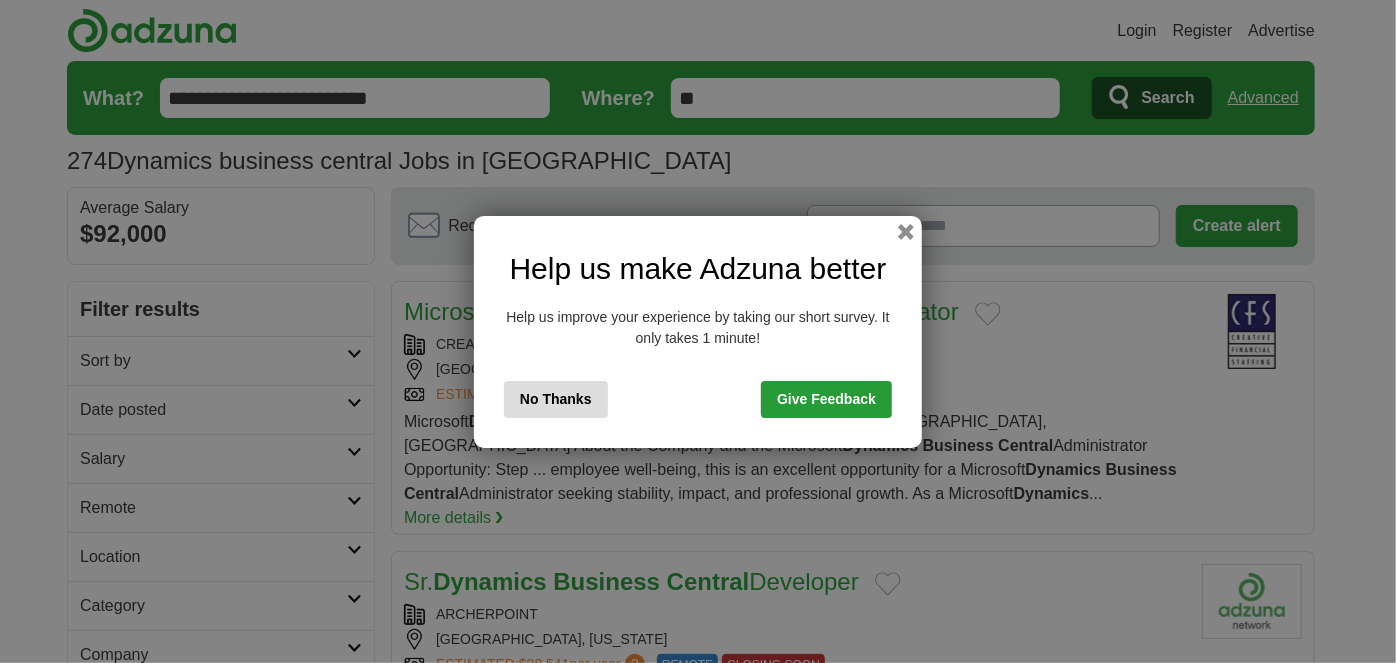 click on "Help us make Adzuna better
Help us improve your experience by taking our short survey. It only takes 1 minute!
No Thanks
Give Feedback
Loading..." at bounding box center [698, 331] 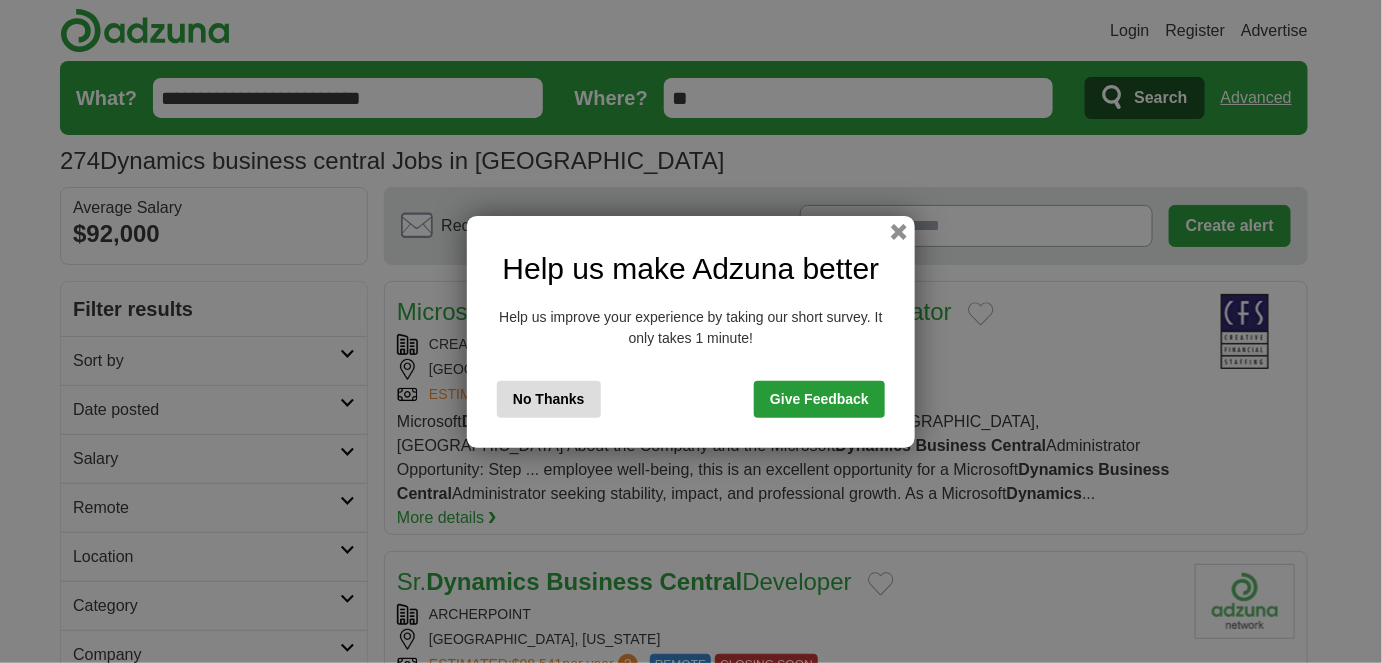 drag, startPoint x: 232, startPoint y: 94, endPoint x: 596, endPoint y: 148, distance: 367.9837 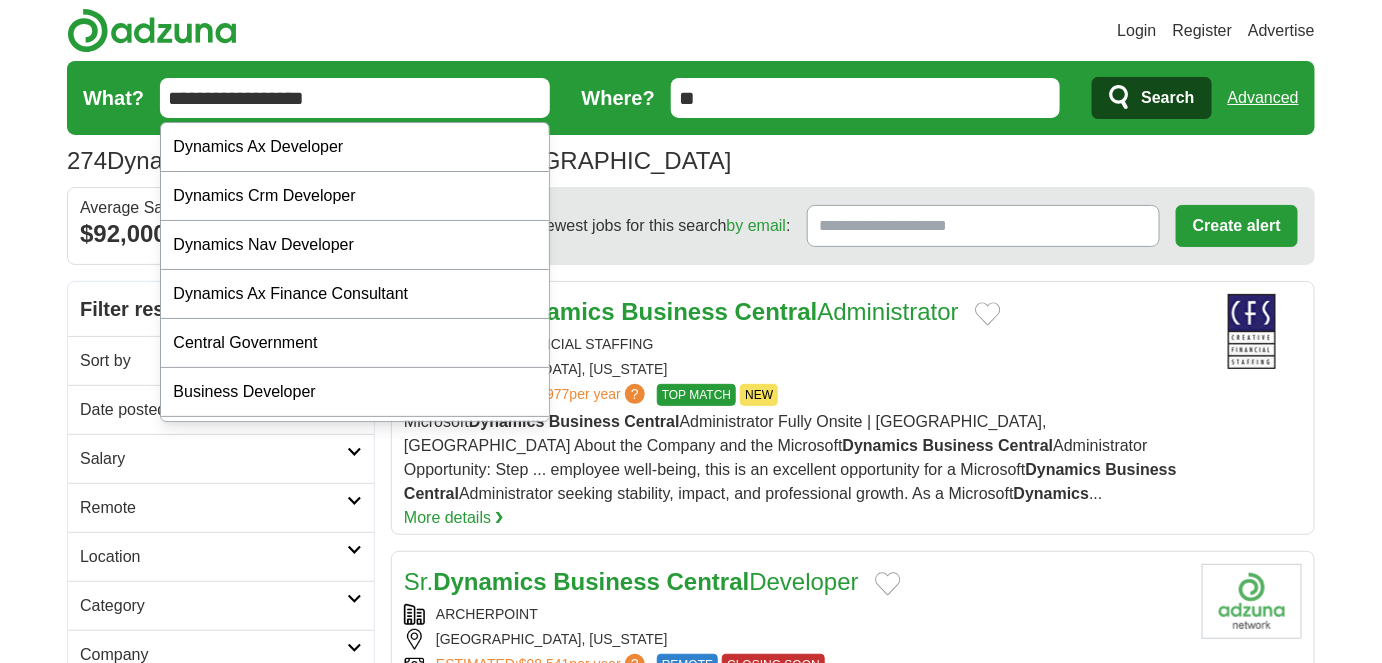 type on "**********" 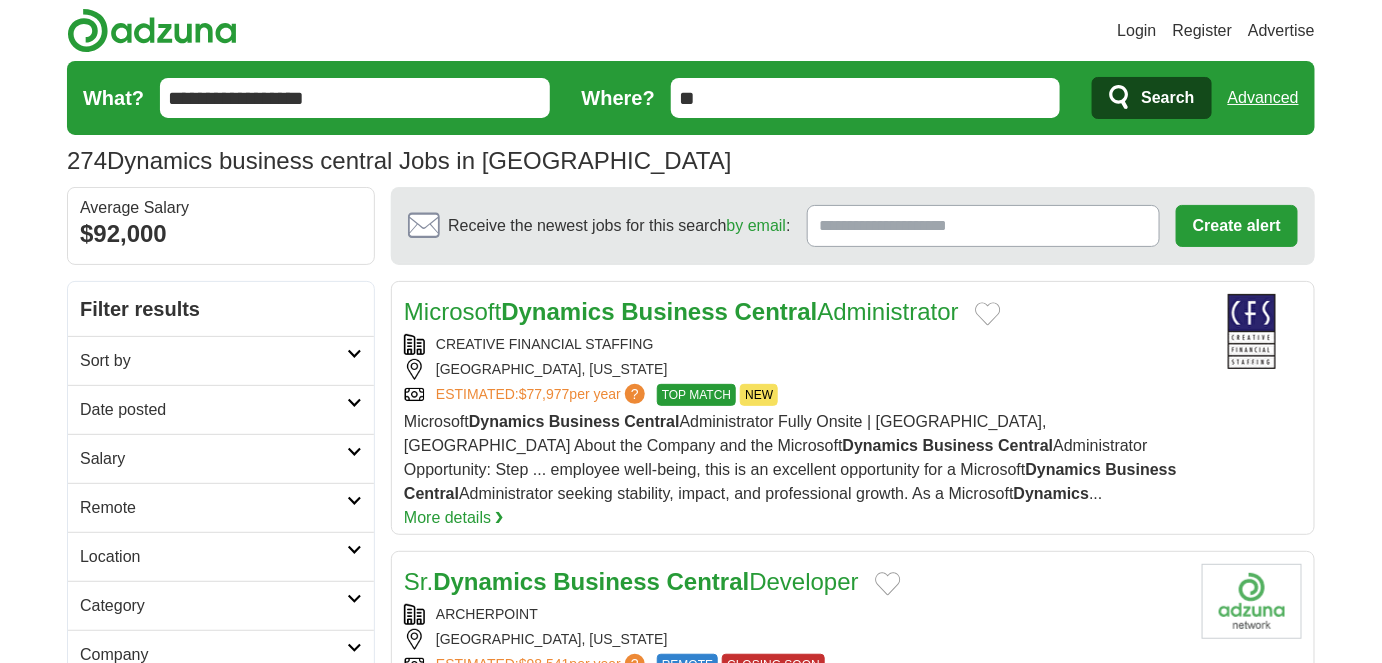 click on "**********" at bounding box center [355, 98] 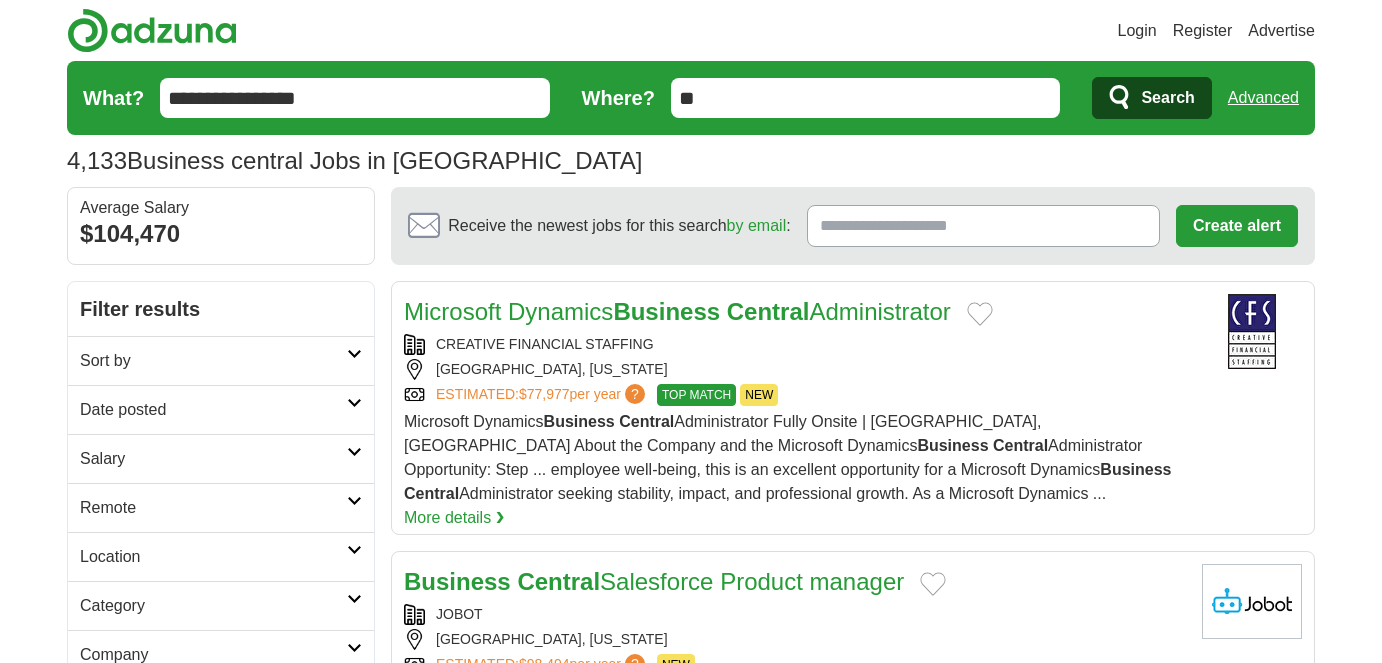 scroll, scrollTop: 0, scrollLeft: 0, axis: both 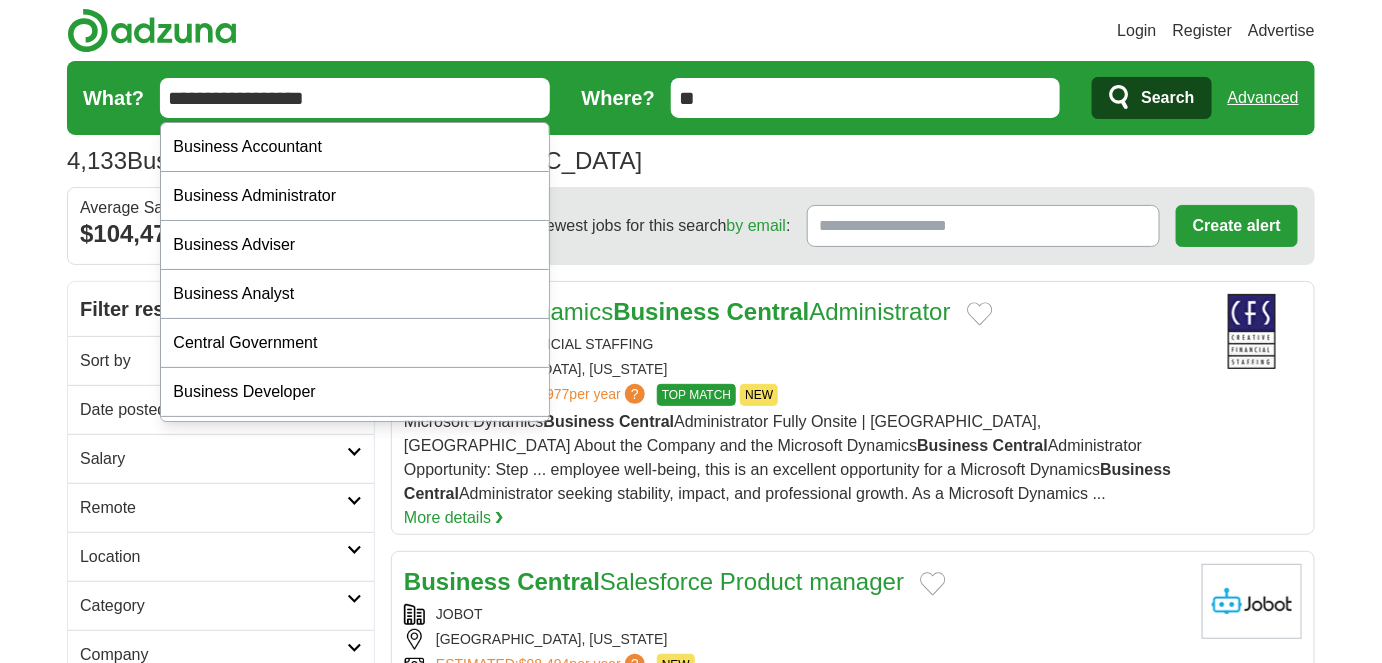 click on "**********" at bounding box center [355, 98] 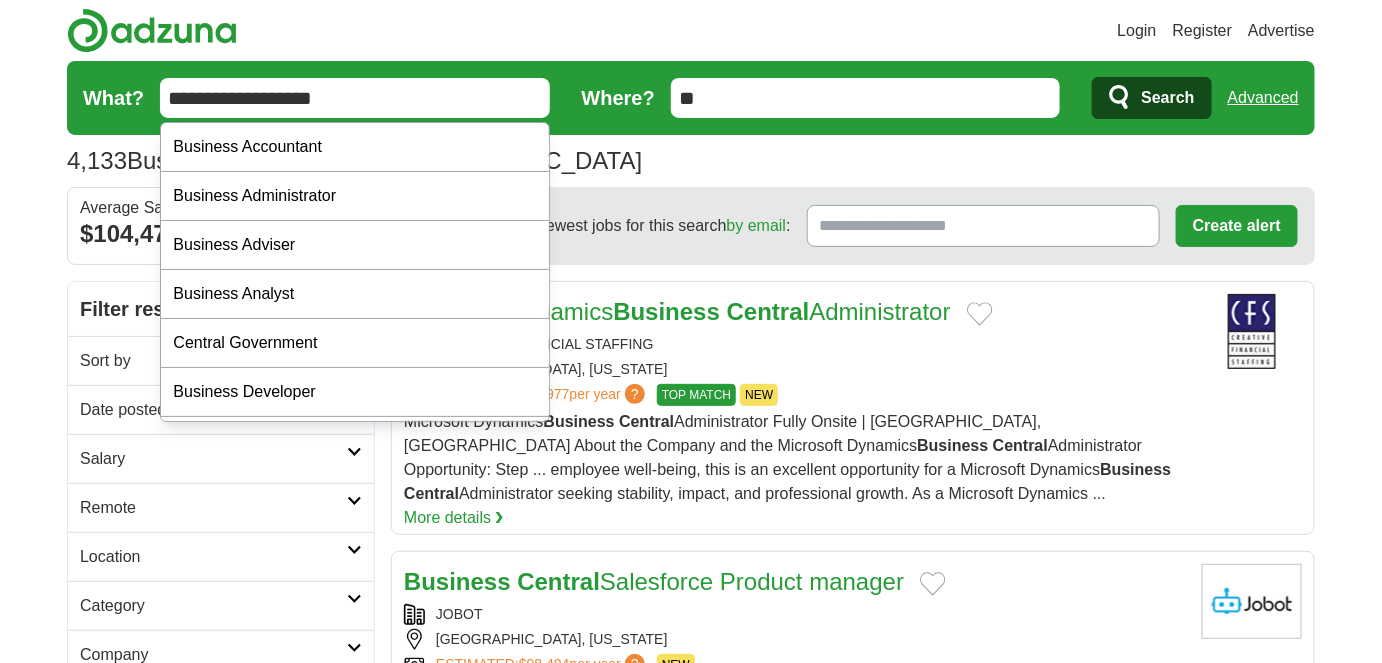 type on "**********" 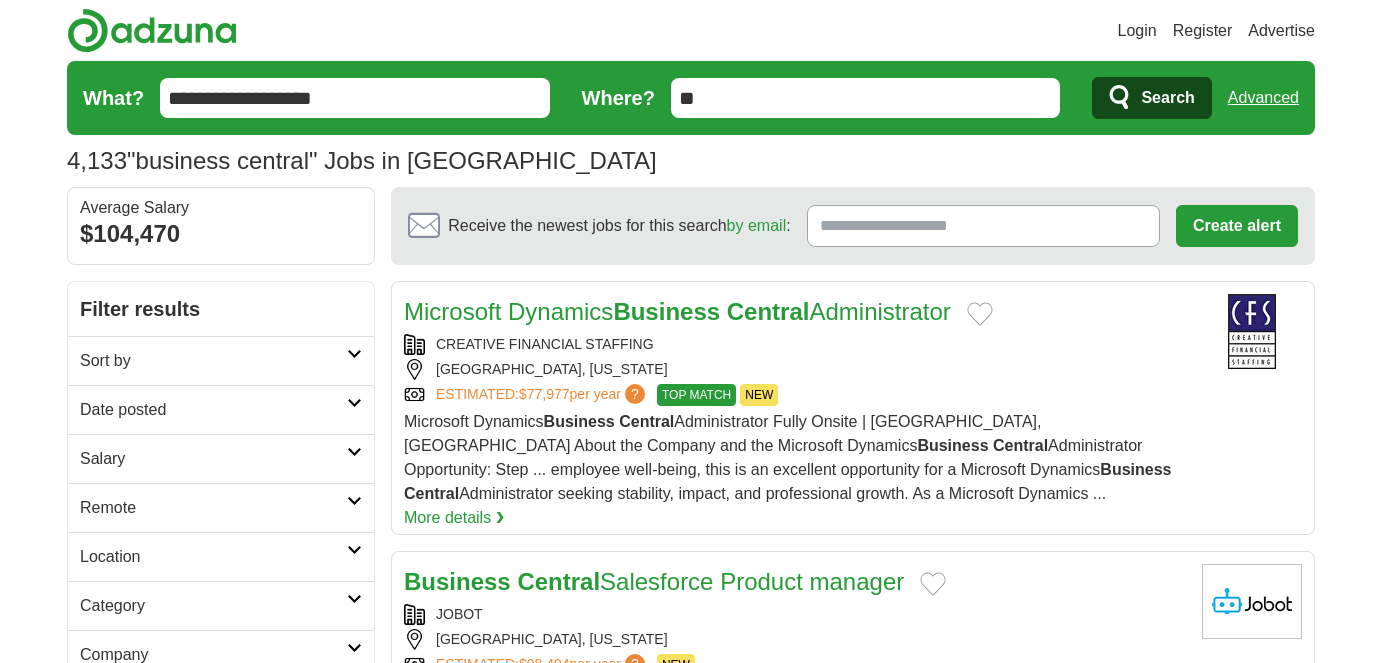 scroll, scrollTop: 90, scrollLeft: 0, axis: vertical 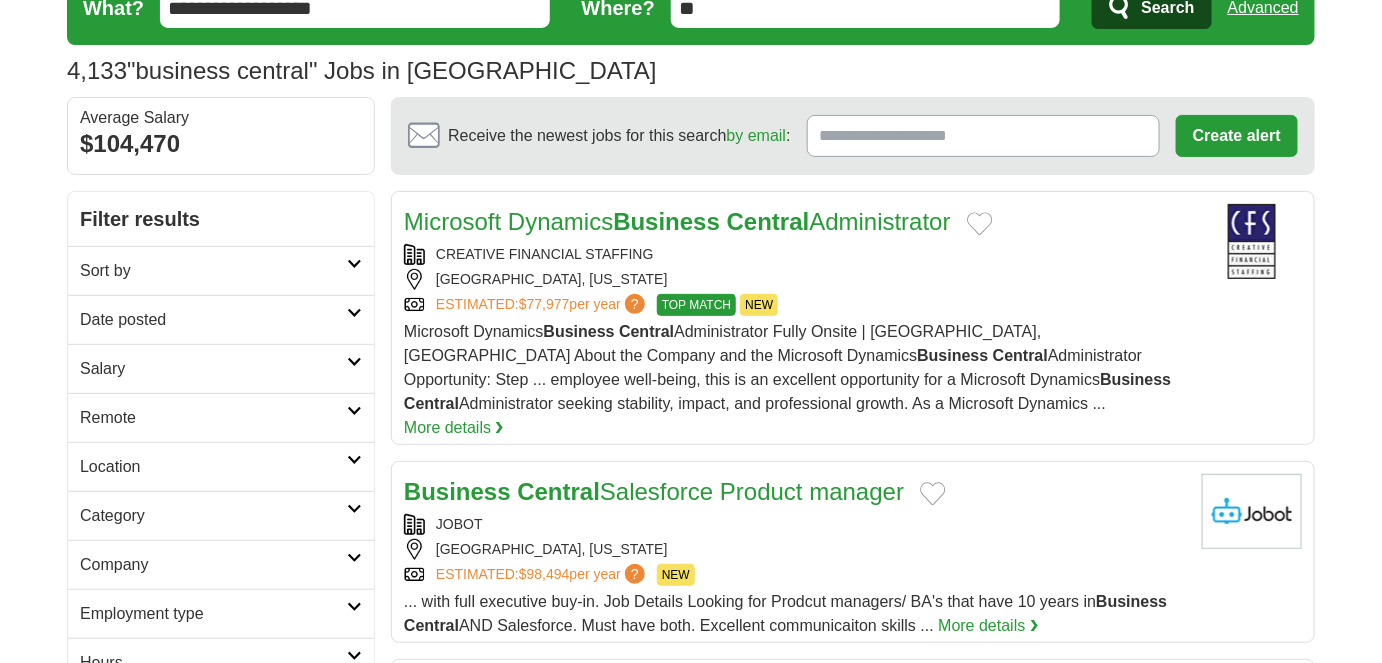 click on "Date posted" at bounding box center [213, 320] 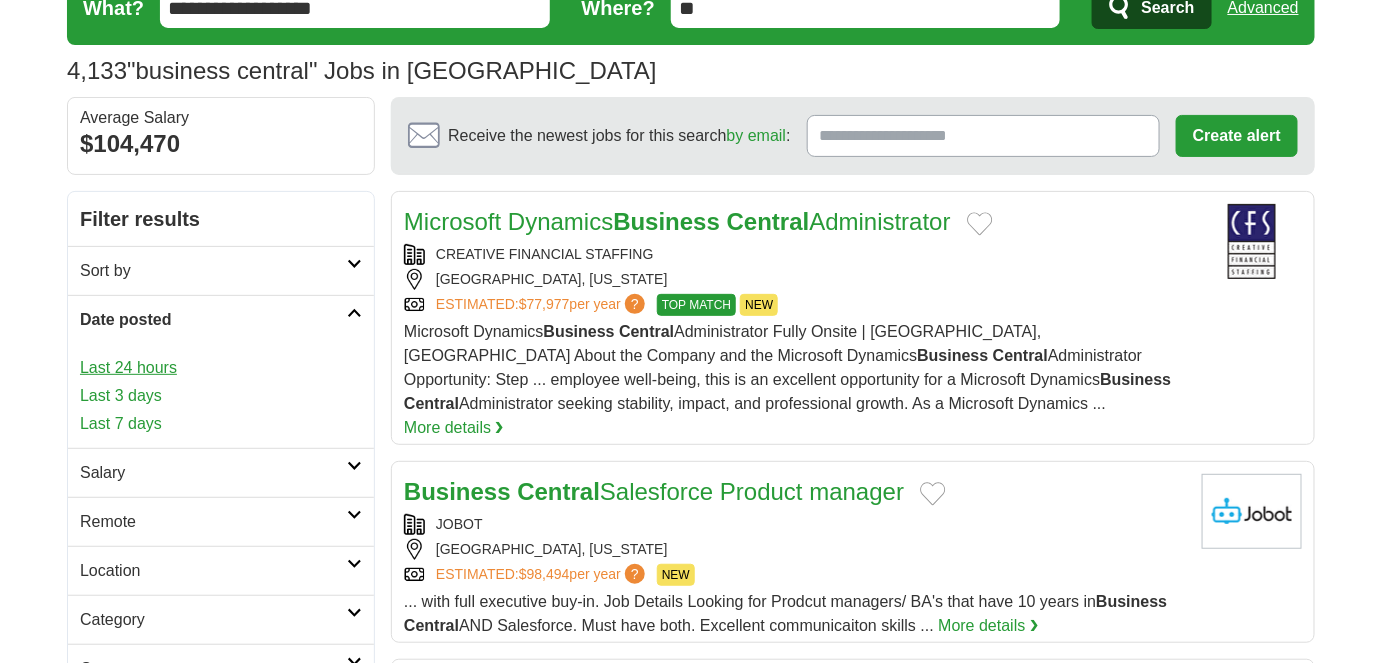 click on "Last 24 hours" at bounding box center [221, 368] 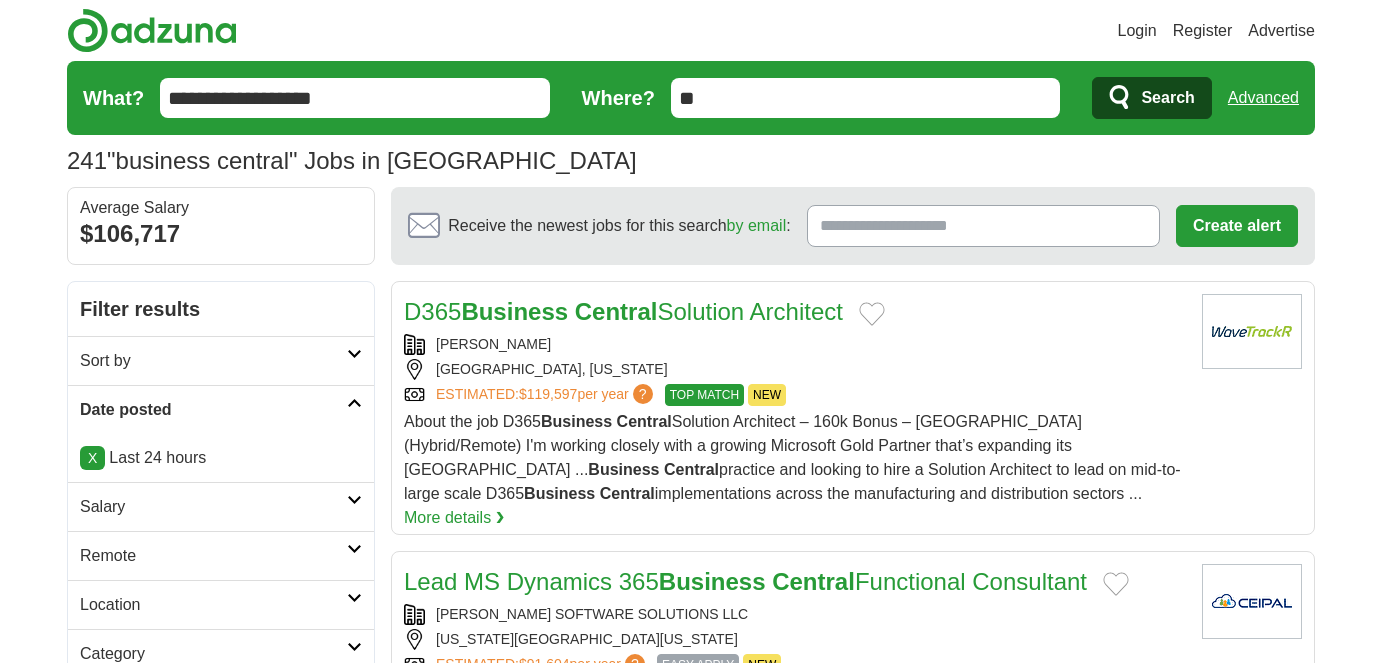 scroll, scrollTop: 0, scrollLeft: 0, axis: both 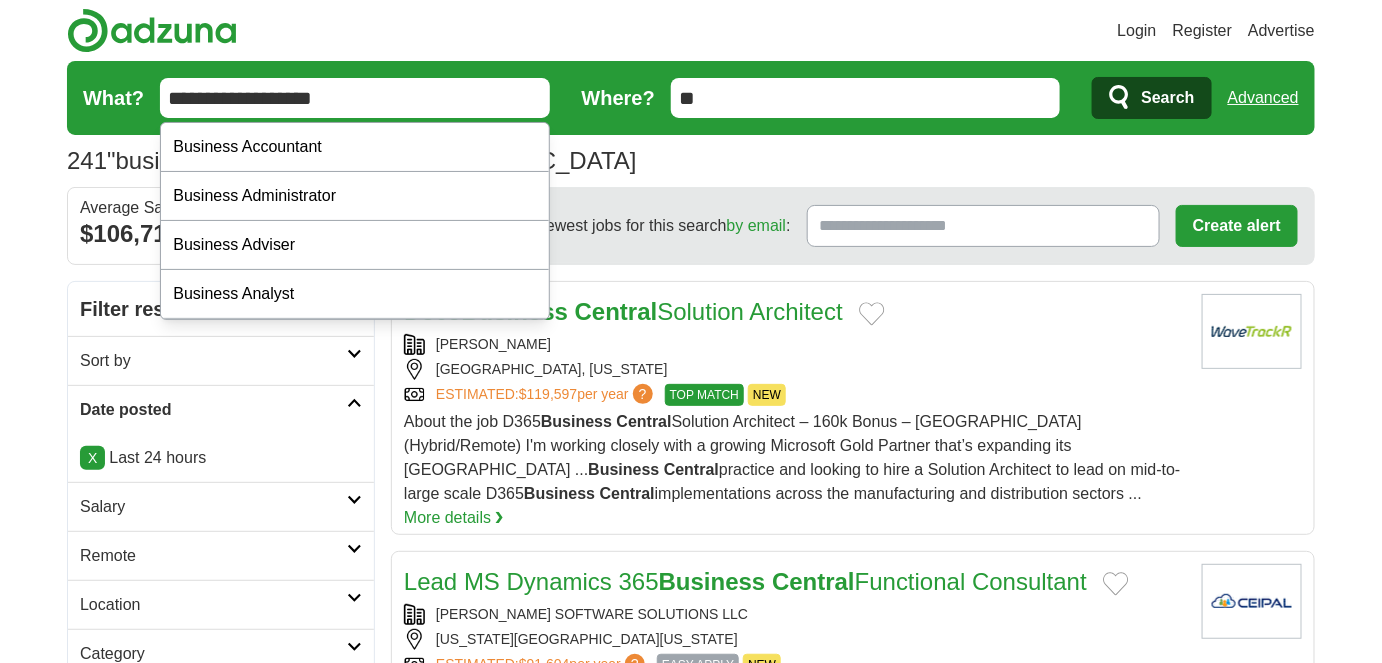 drag, startPoint x: 178, startPoint y: 94, endPoint x: 322, endPoint y: 96, distance: 144.01389 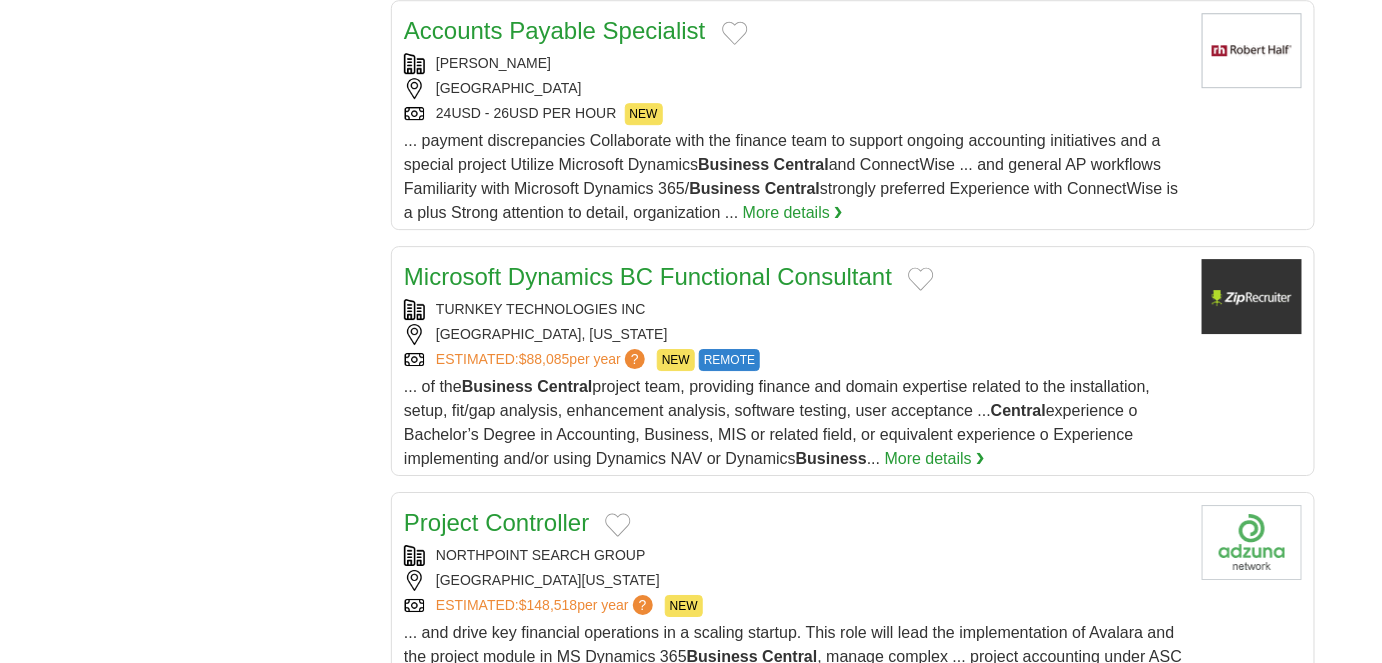 scroll, scrollTop: 2454, scrollLeft: 0, axis: vertical 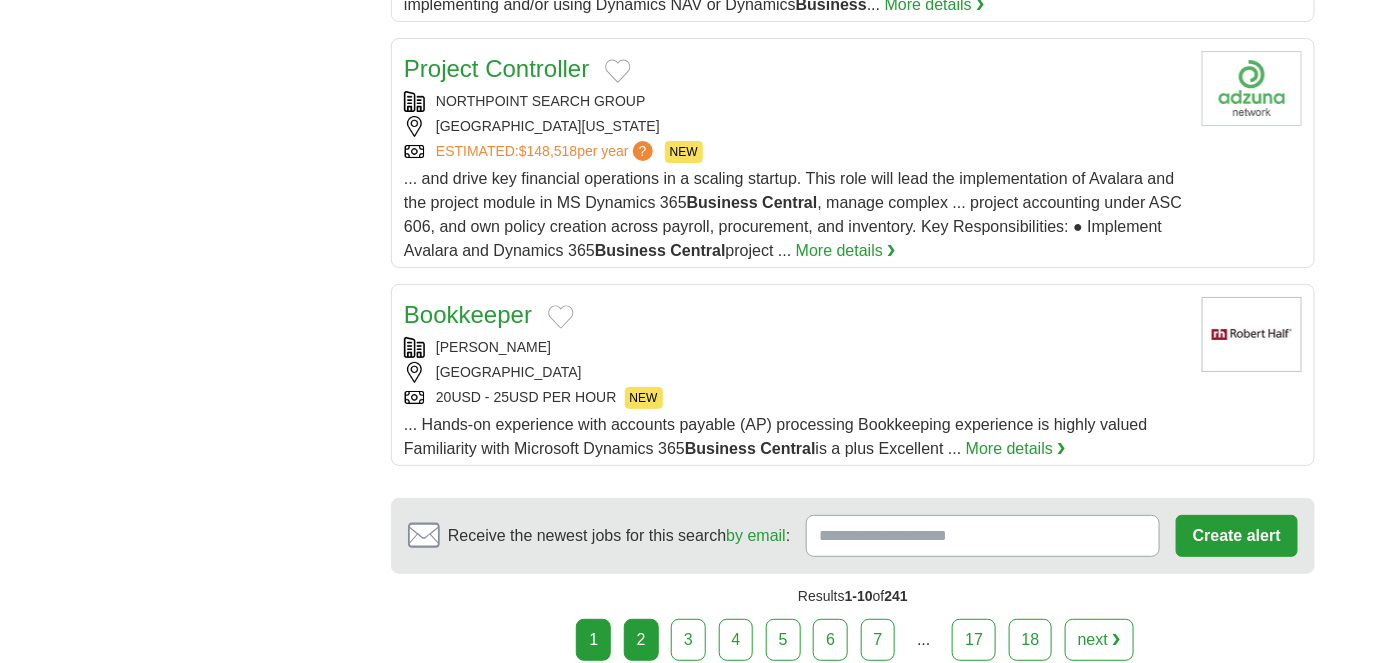 click on "2" at bounding box center (641, 640) 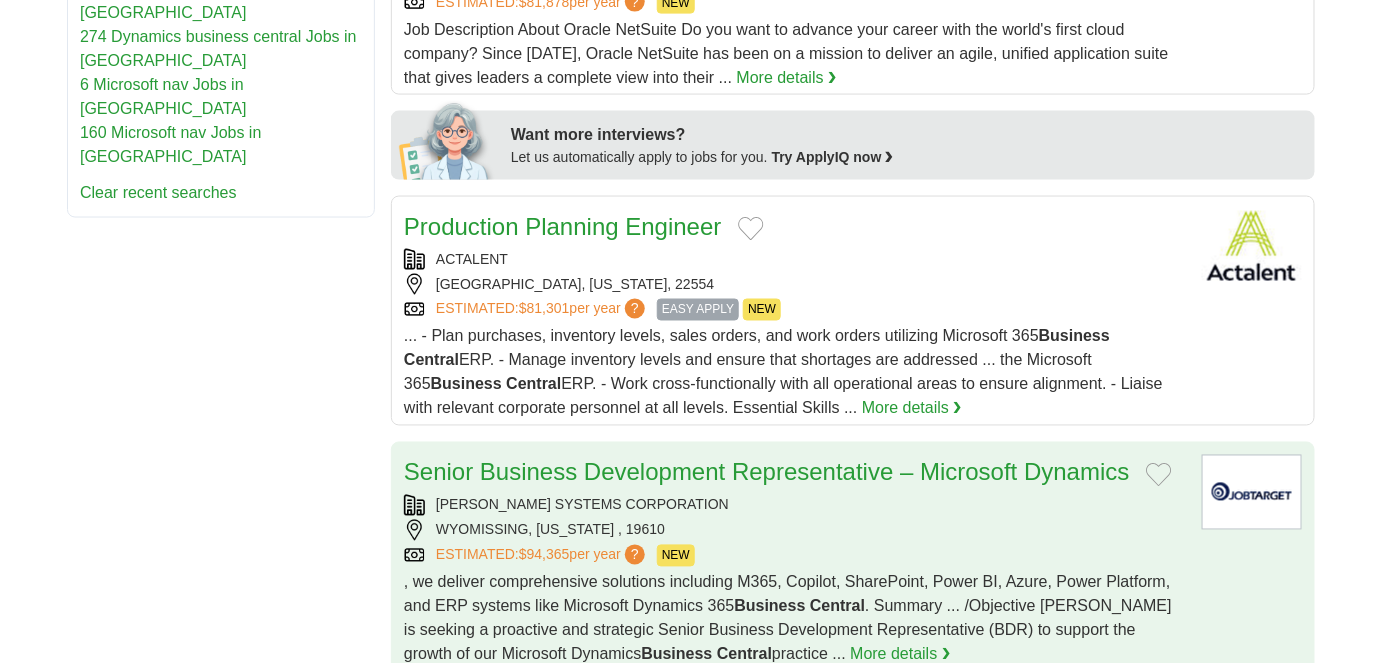 scroll, scrollTop: 1090, scrollLeft: 0, axis: vertical 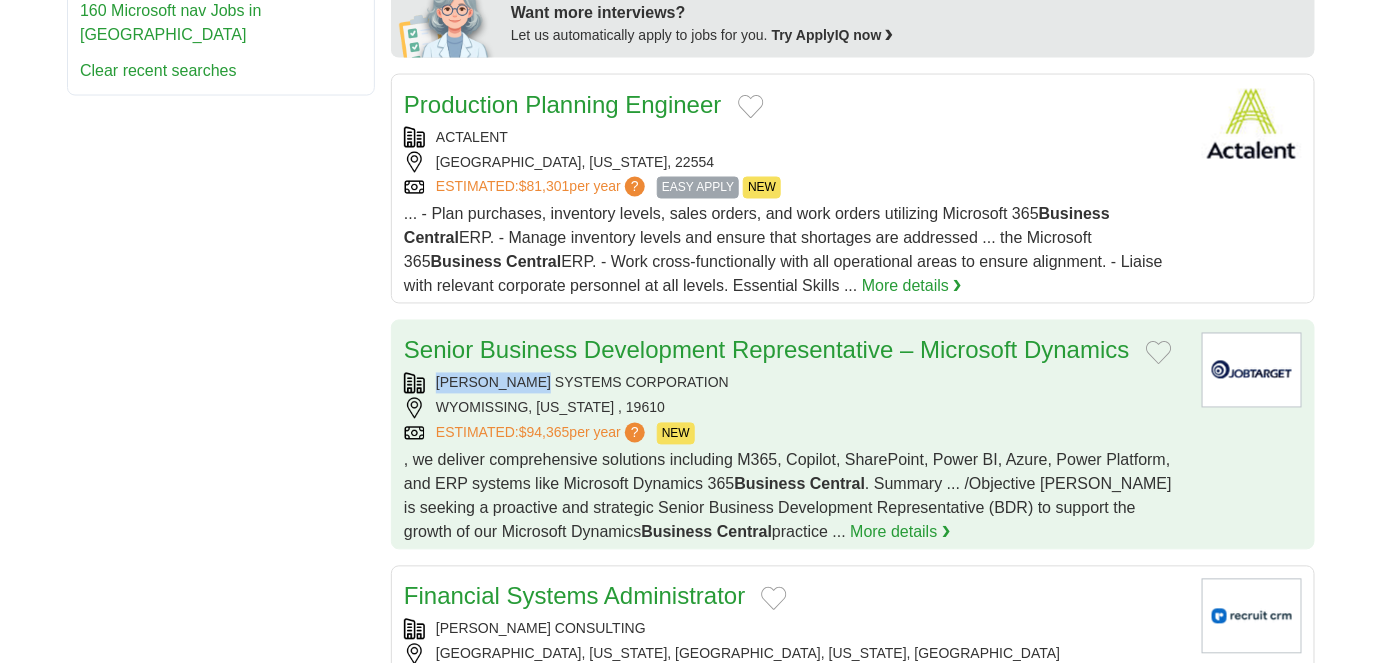 copy on "WEIDENHAMMER" 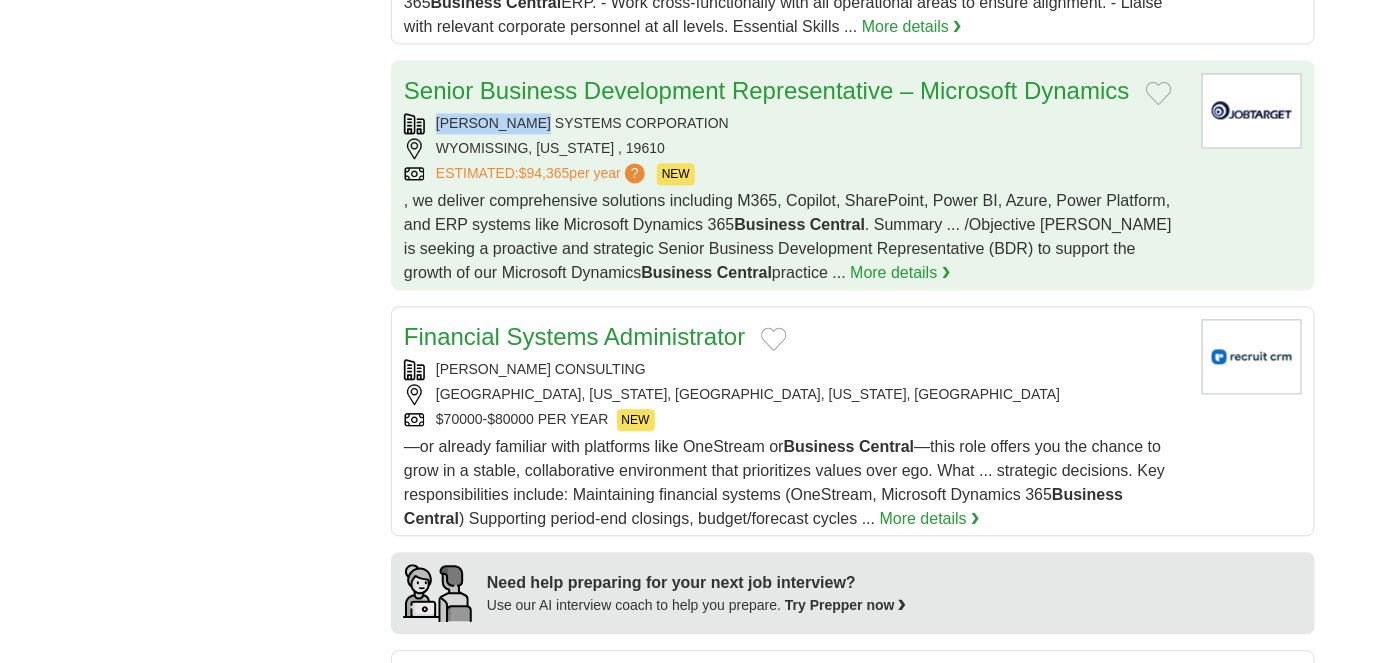 scroll, scrollTop: 1363, scrollLeft: 0, axis: vertical 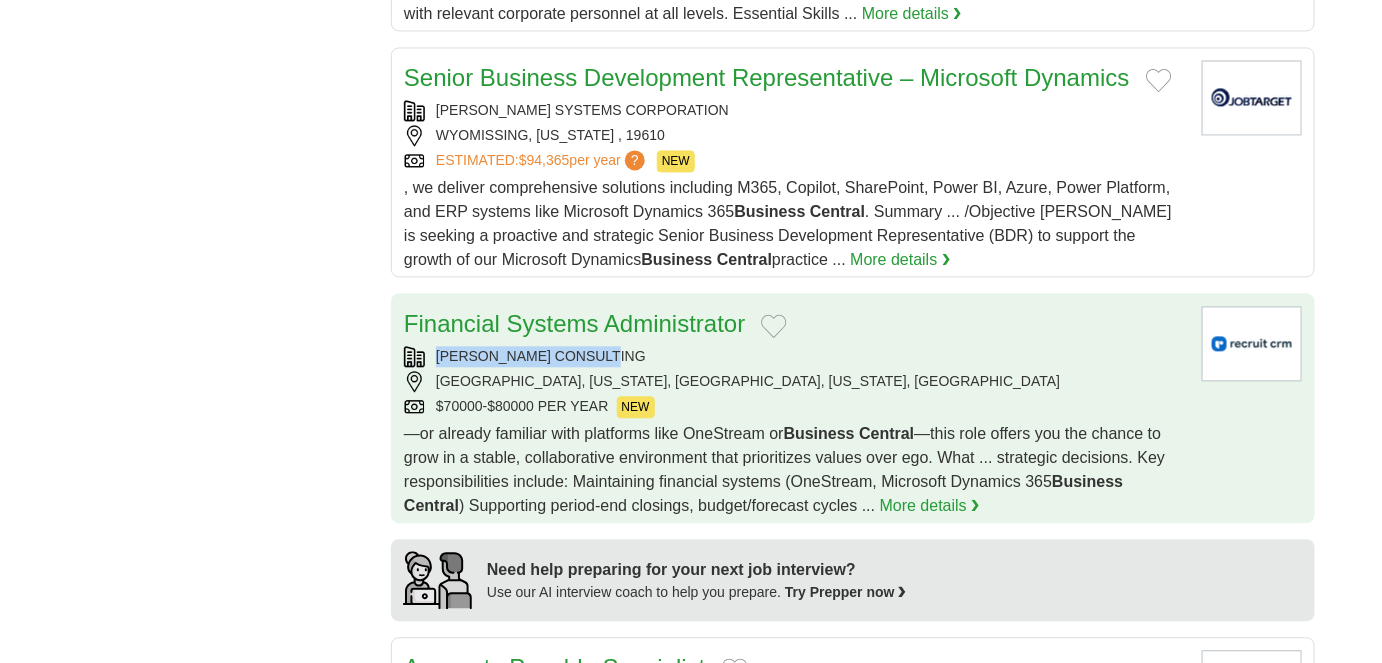 copy on "HERBEIN HR CONSULTING" 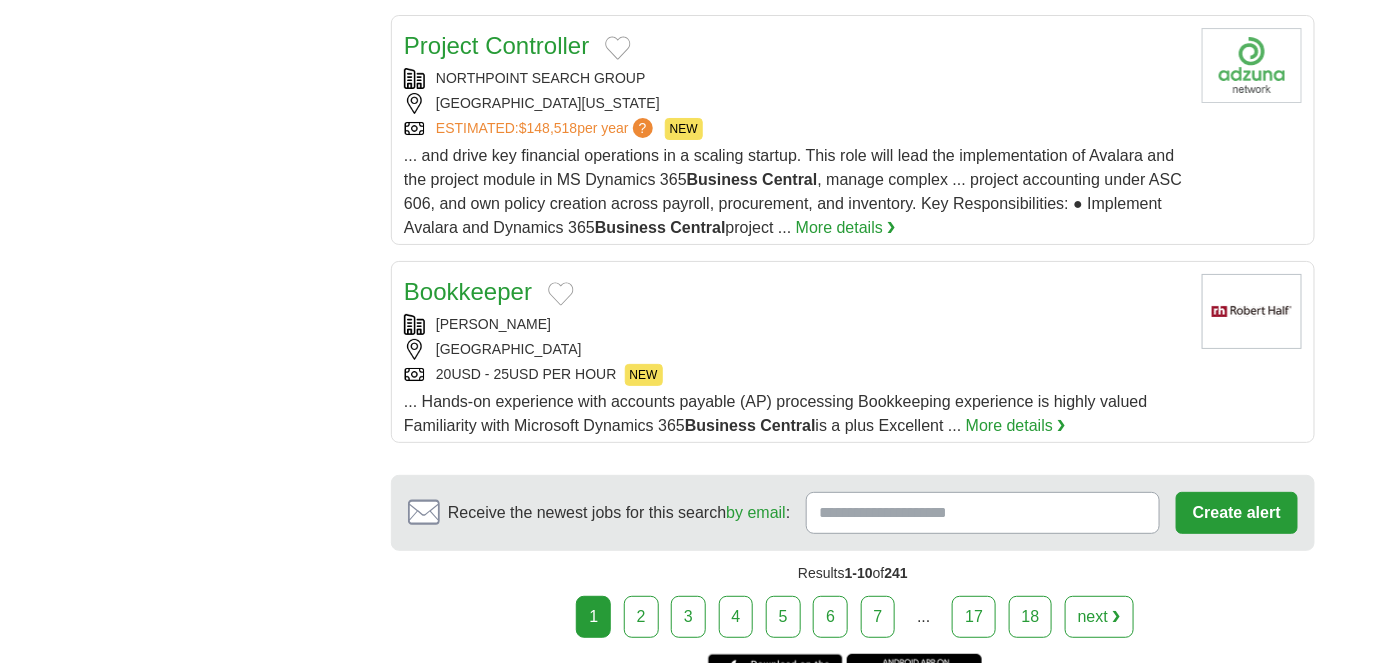 scroll, scrollTop: 2636, scrollLeft: 0, axis: vertical 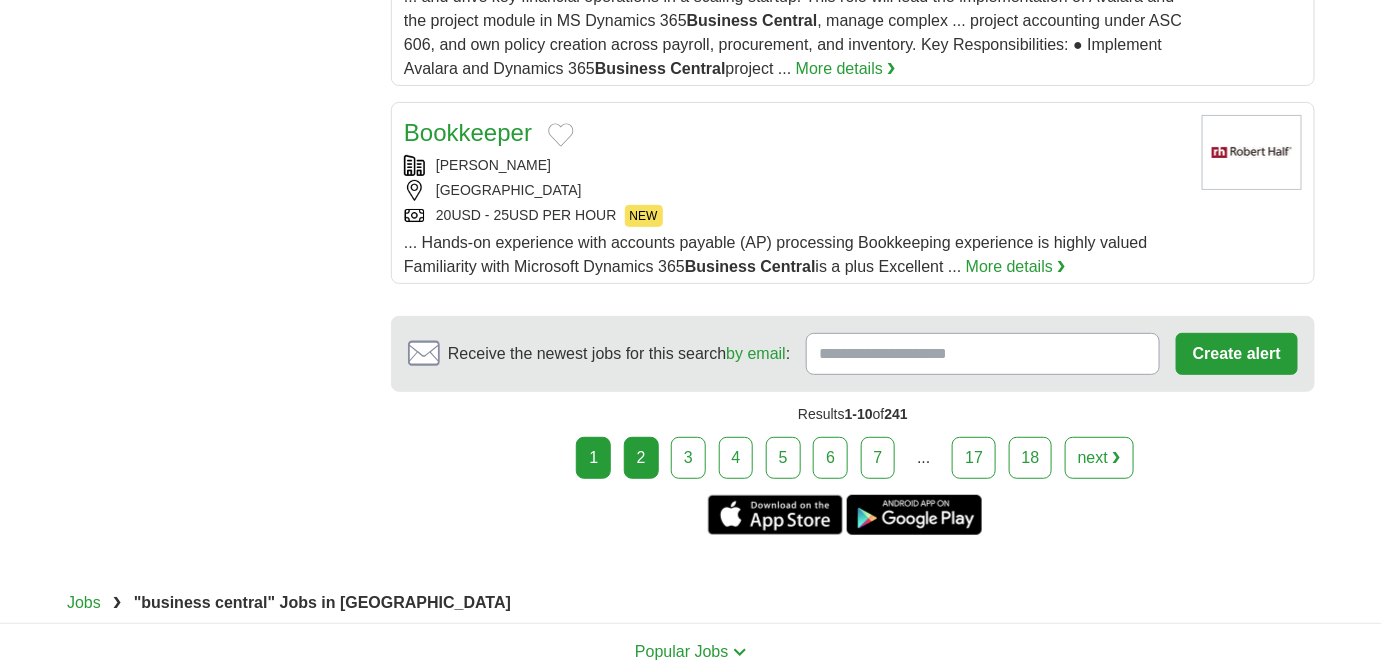 click on "2" at bounding box center [641, 458] 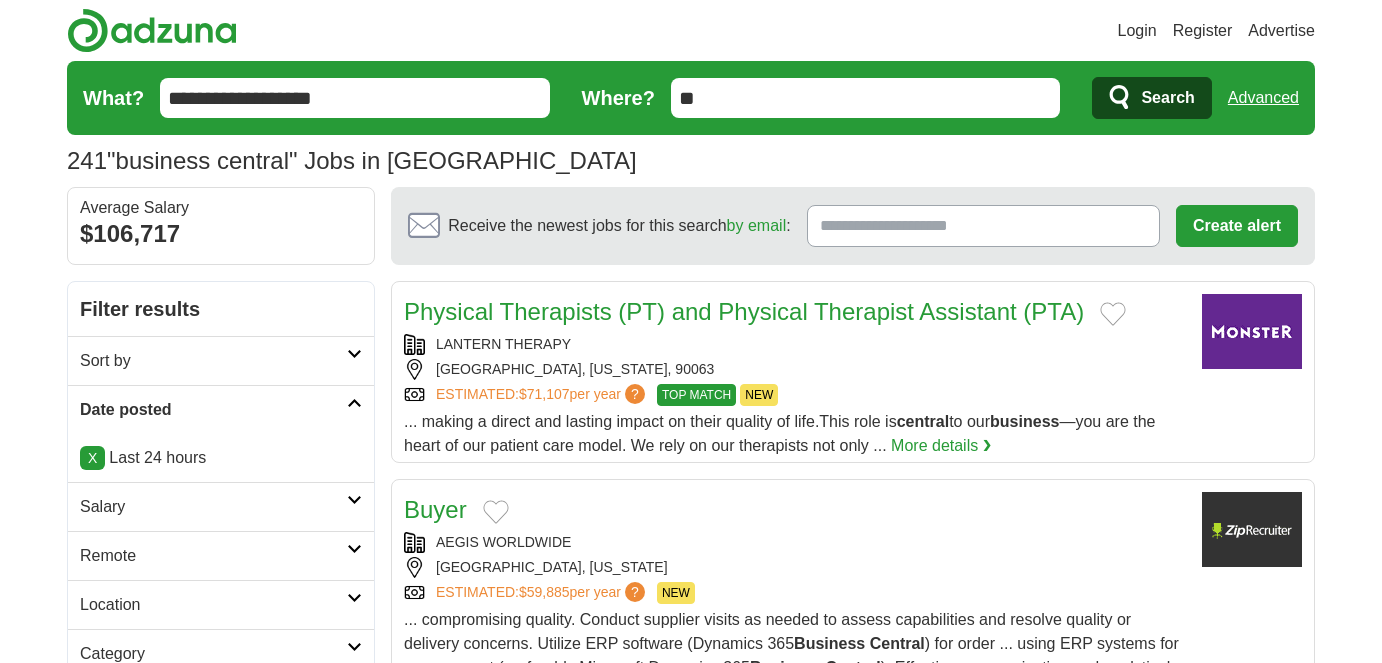 scroll, scrollTop: 0, scrollLeft: 0, axis: both 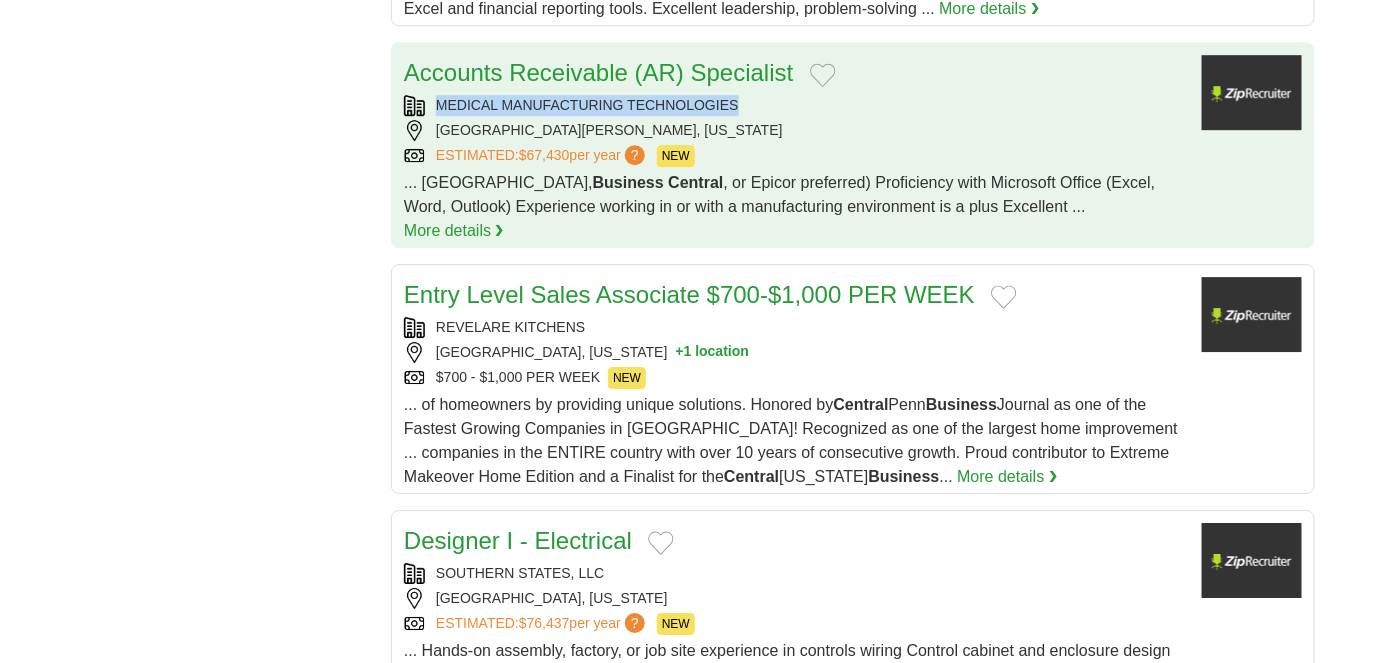 copy on "MEDICAL MANUFACTURING TECHNOLOGIES" 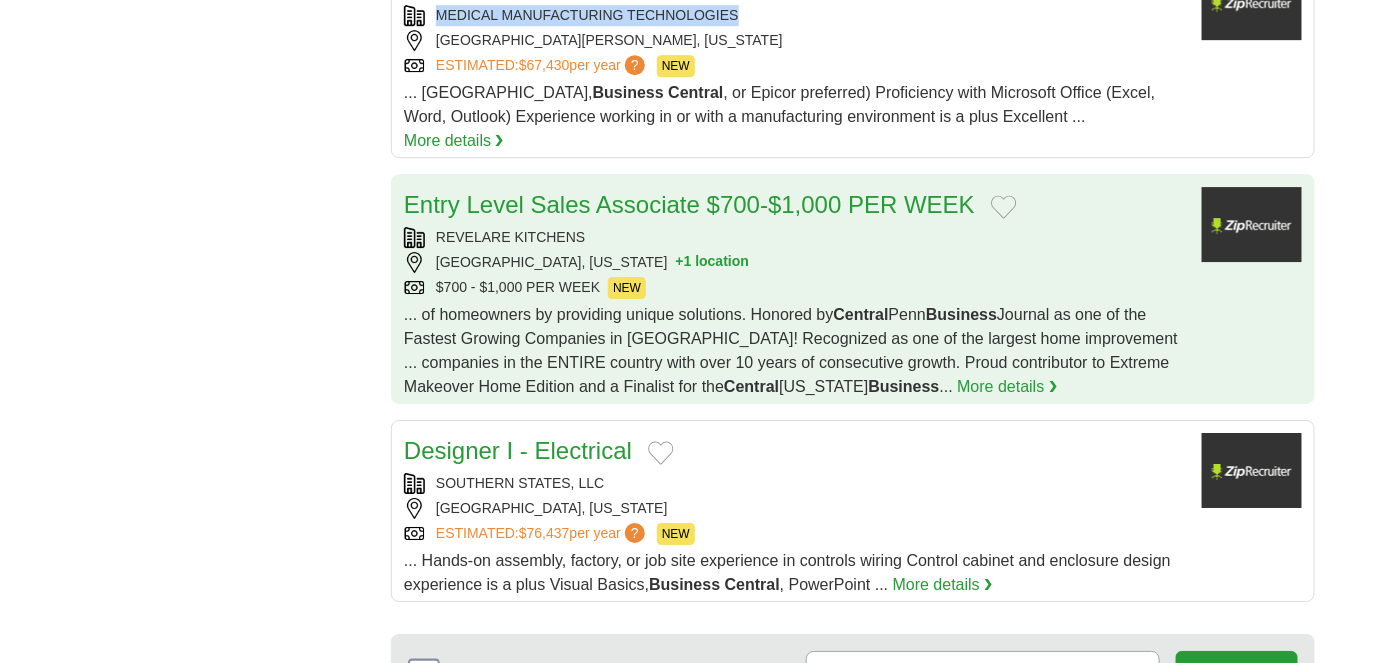 scroll, scrollTop: 2363, scrollLeft: 0, axis: vertical 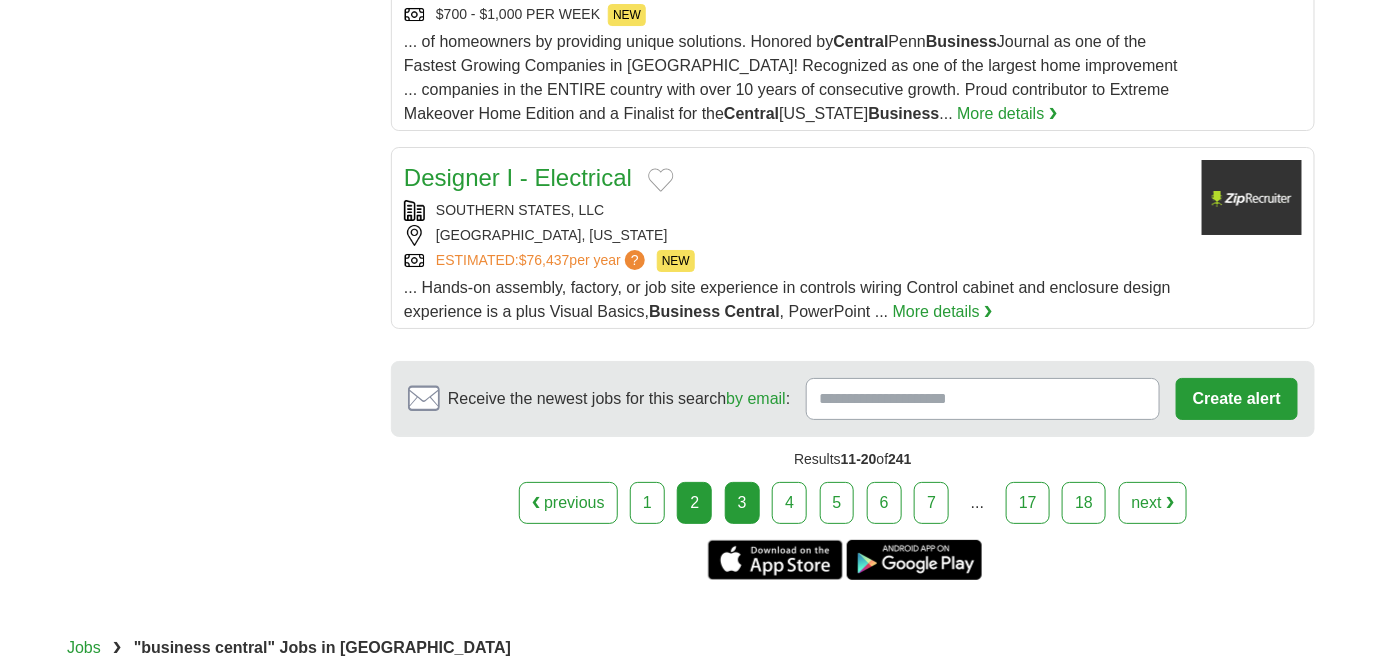 click on "3" at bounding box center (742, 503) 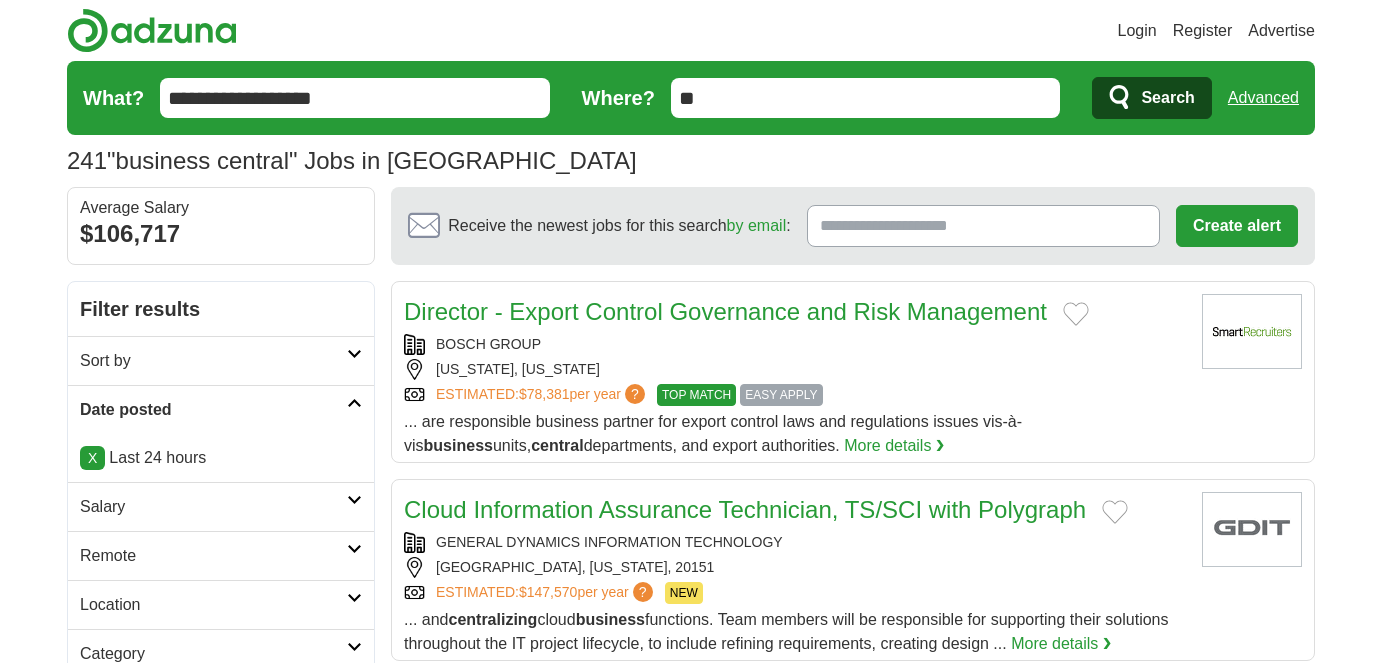 scroll, scrollTop: 0, scrollLeft: 0, axis: both 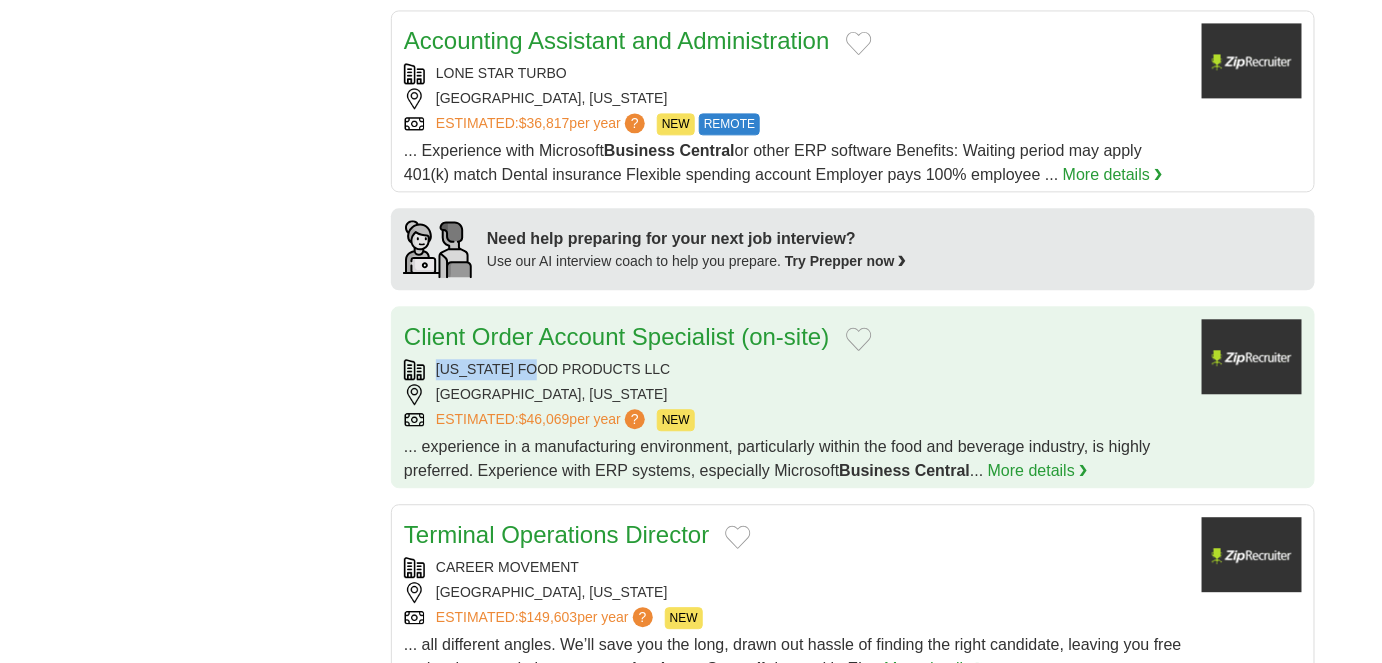 copy on "FLORIDA FOOD" 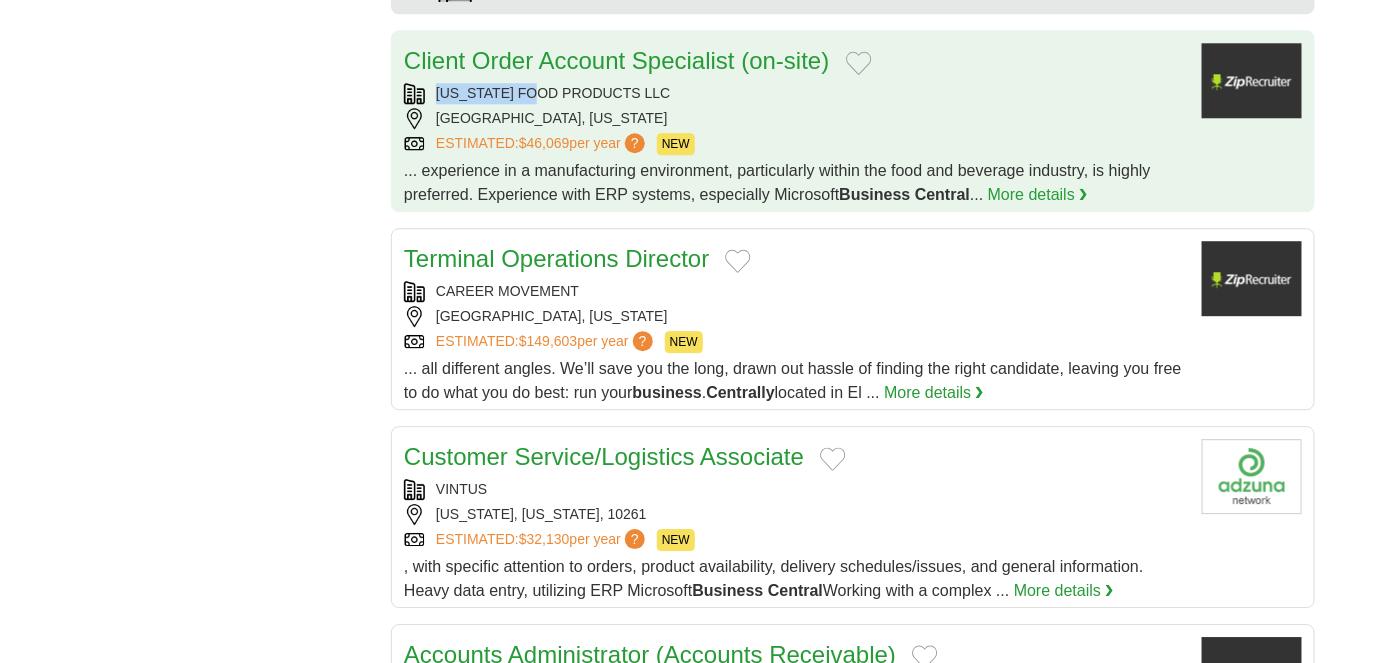 scroll, scrollTop: 1818, scrollLeft: 0, axis: vertical 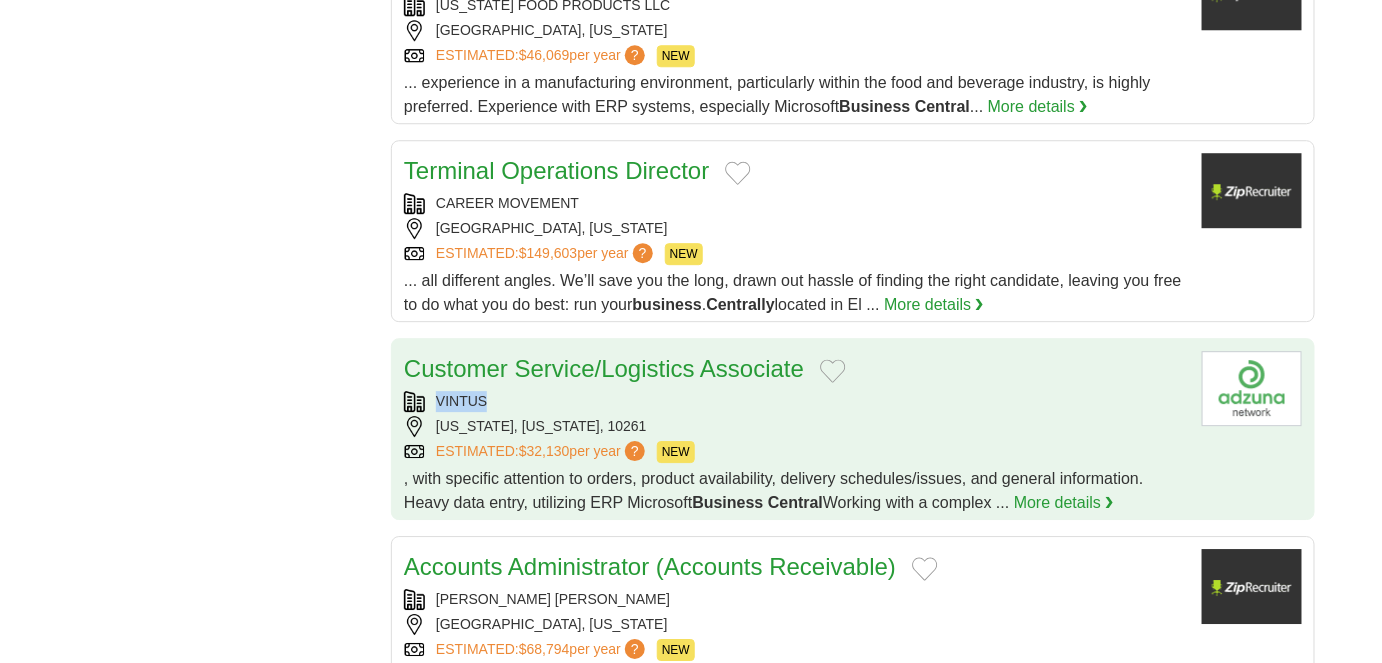 copy on "VINTUS" 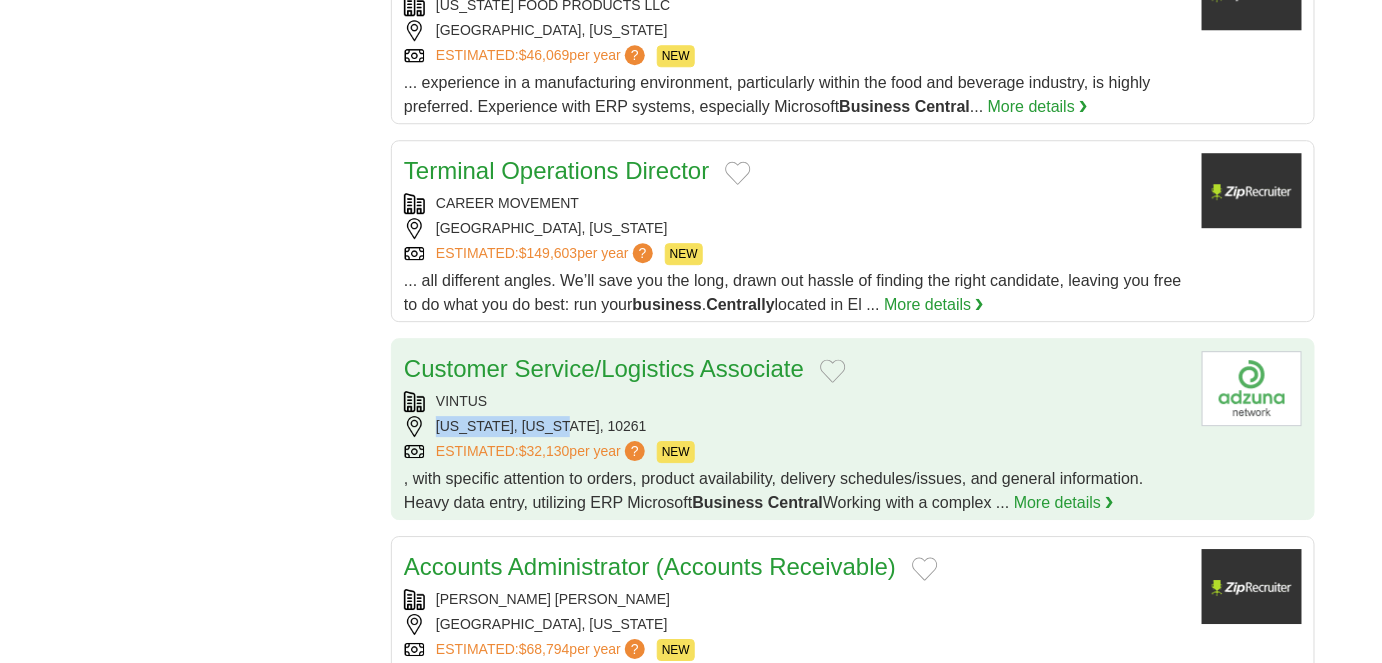 copy on "NEW YORK, NEW YORK" 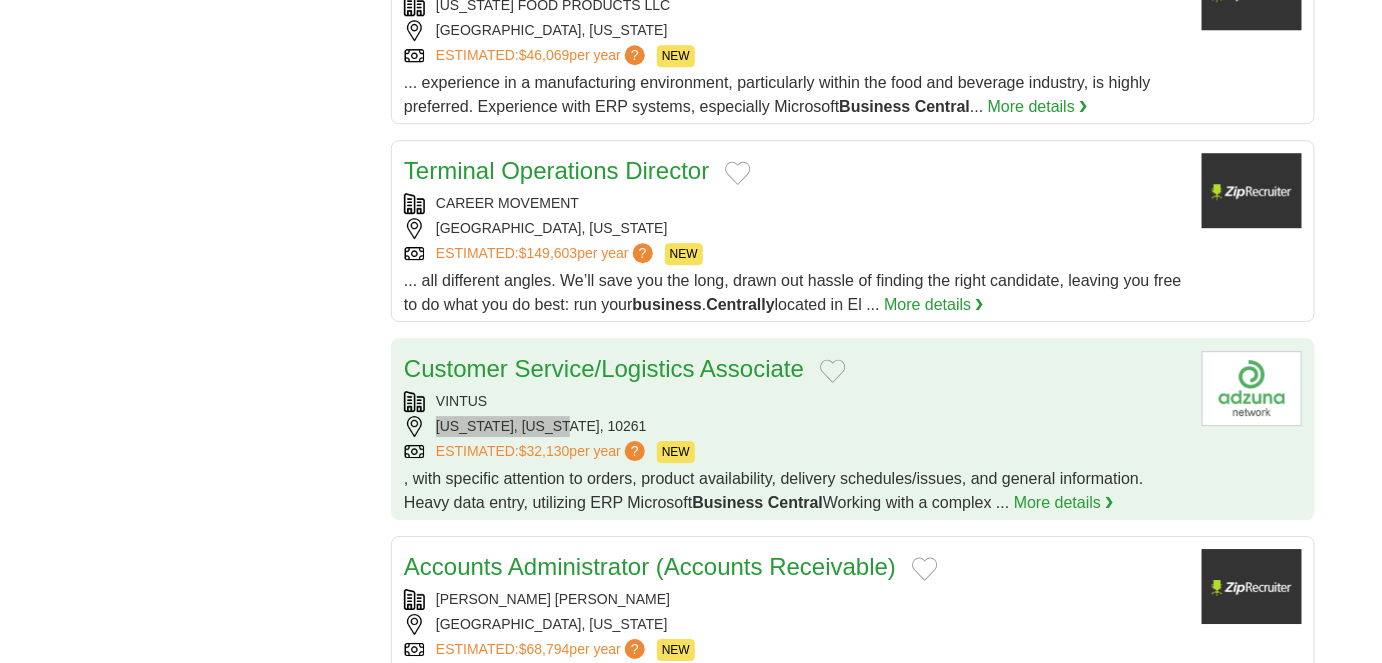drag, startPoint x: 435, startPoint y: 358, endPoint x: 595, endPoint y: 363, distance: 160.07811 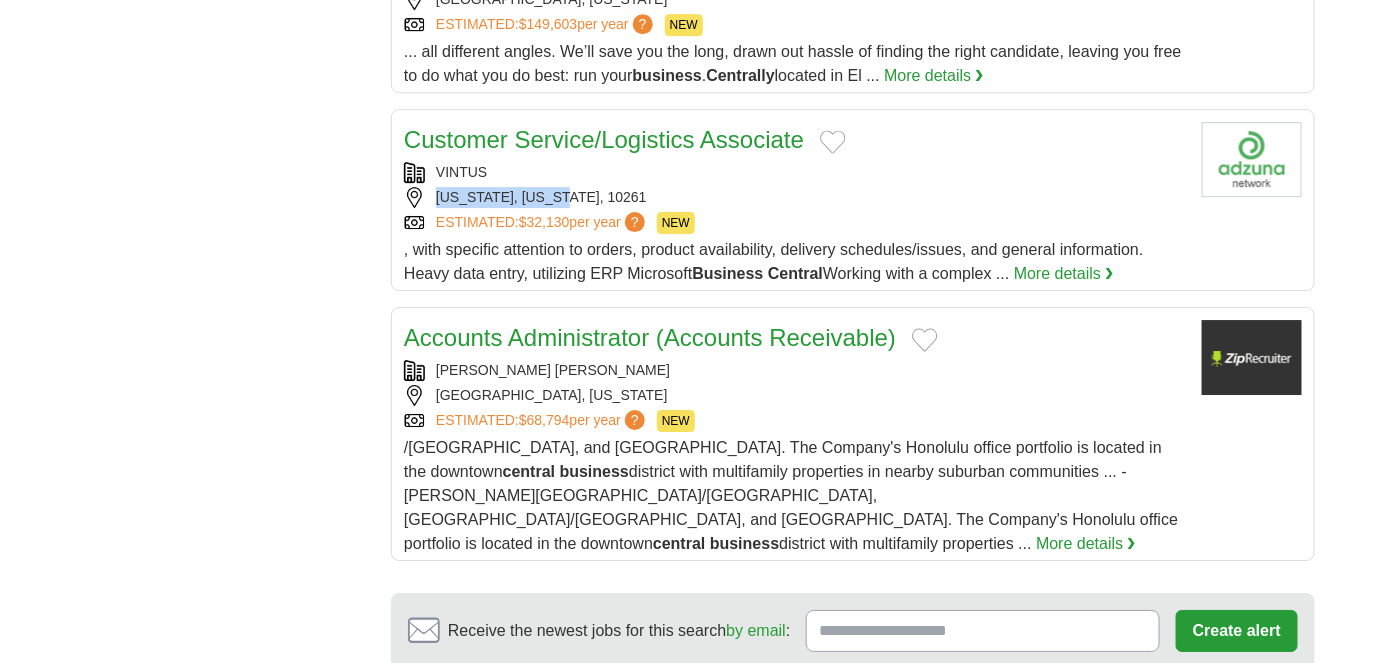 scroll, scrollTop: 2090, scrollLeft: 0, axis: vertical 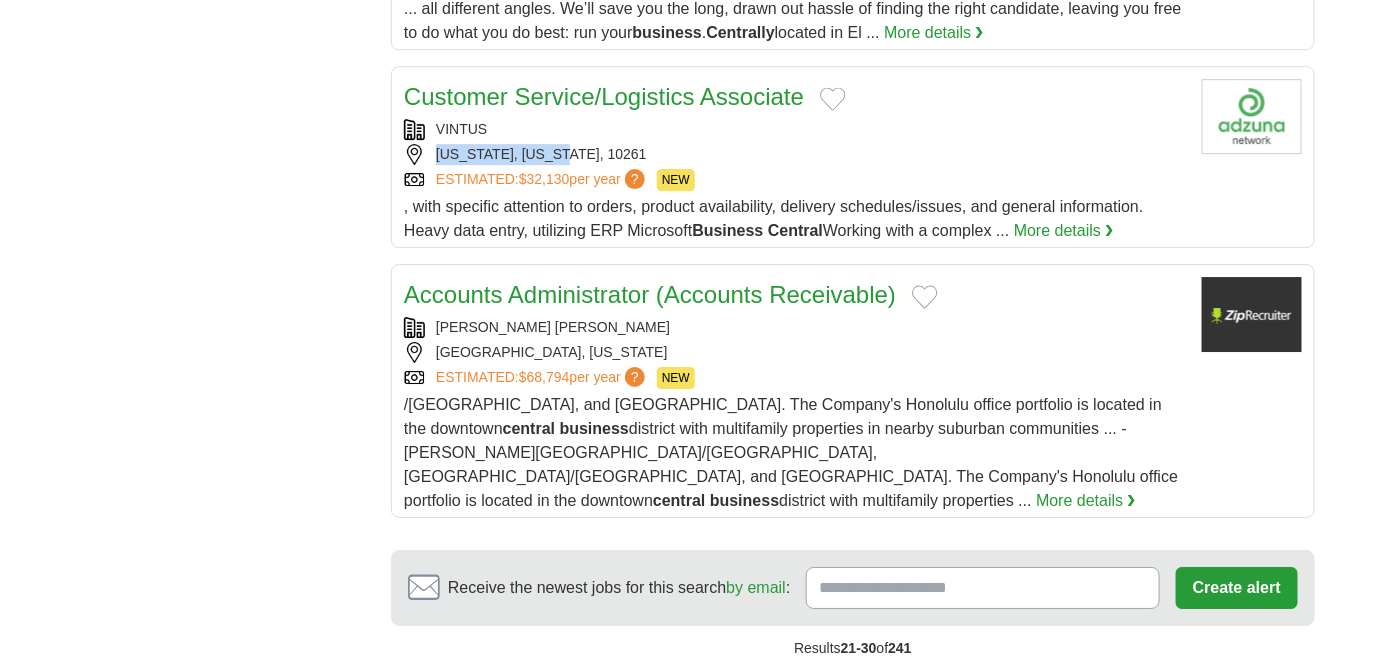 click on "4" at bounding box center [789, 692] 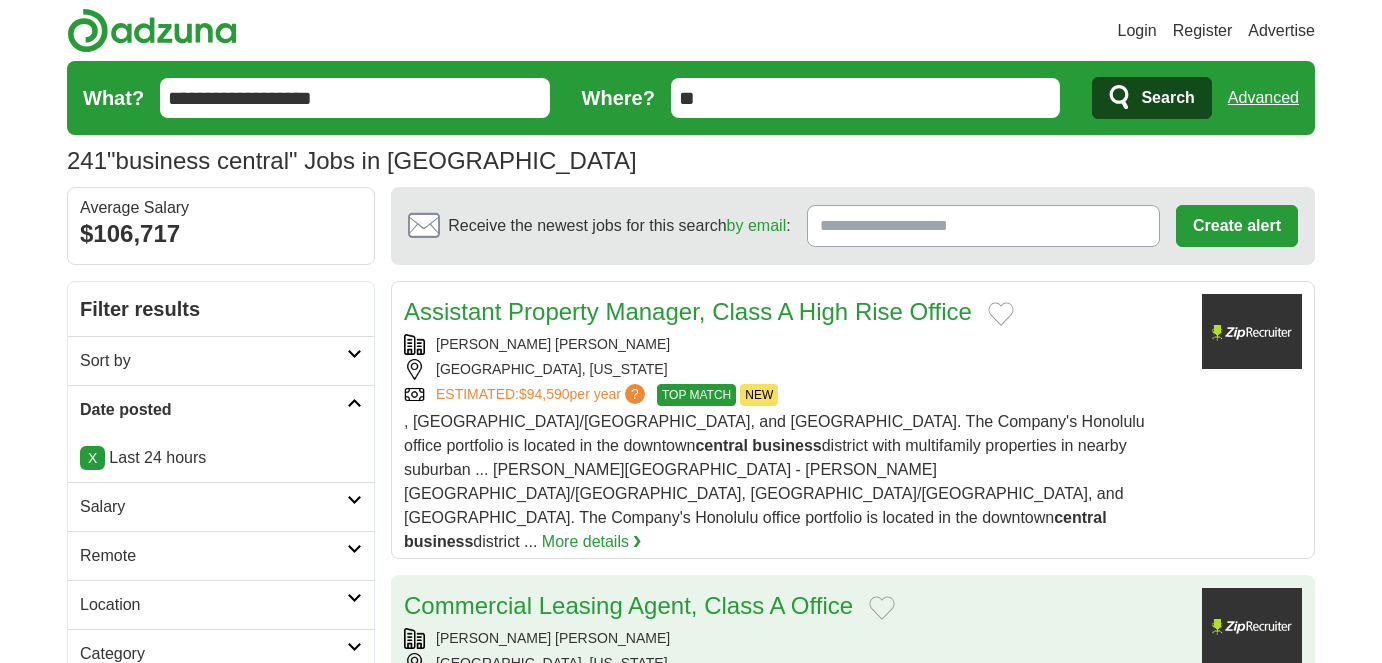 scroll, scrollTop: 0, scrollLeft: 0, axis: both 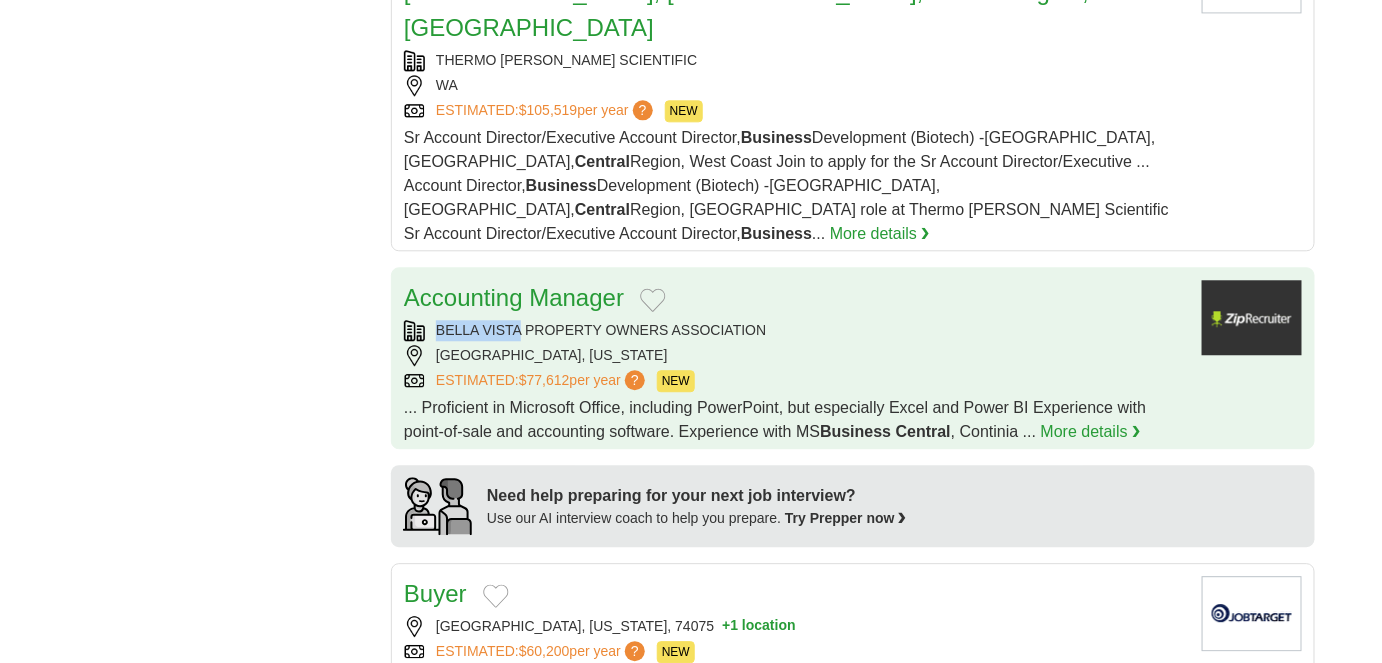 copy on "BELLA VISTA" 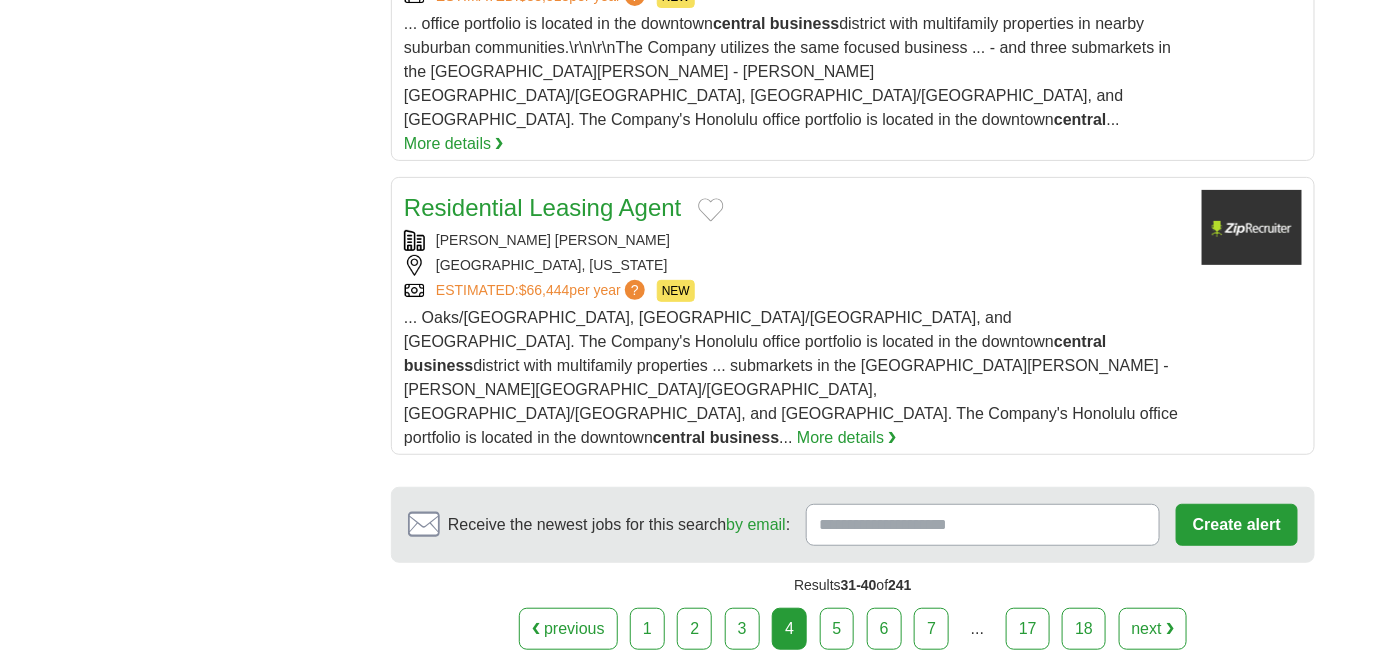 scroll, scrollTop: 2727, scrollLeft: 0, axis: vertical 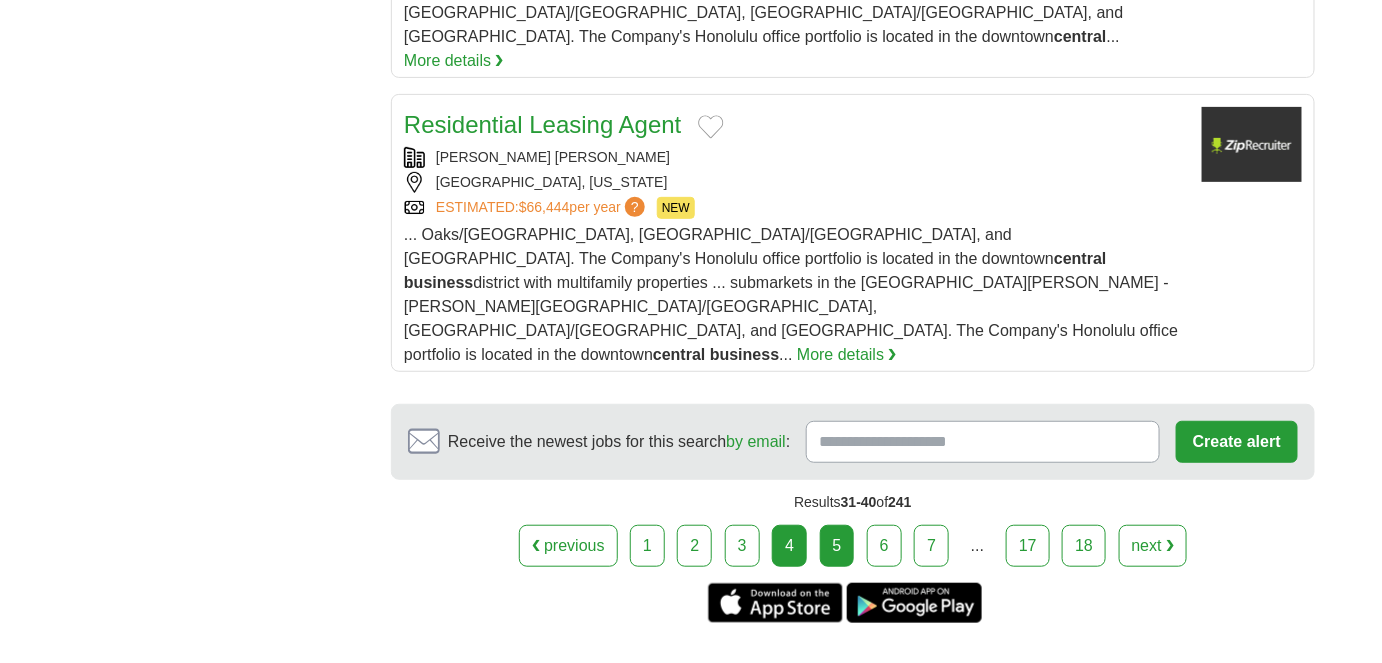 click on "5" at bounding box center (837, 546) 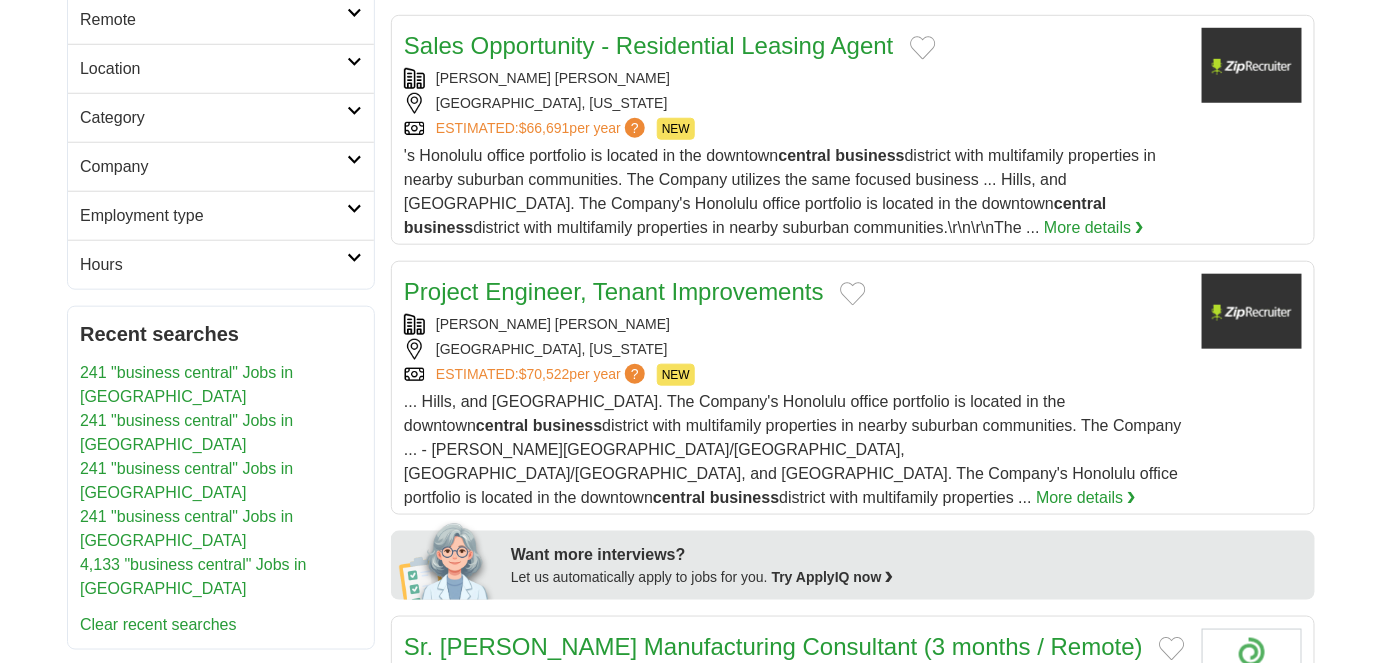 scroll, scrollTop: 727, scrollLeft: 0, axis: vertical 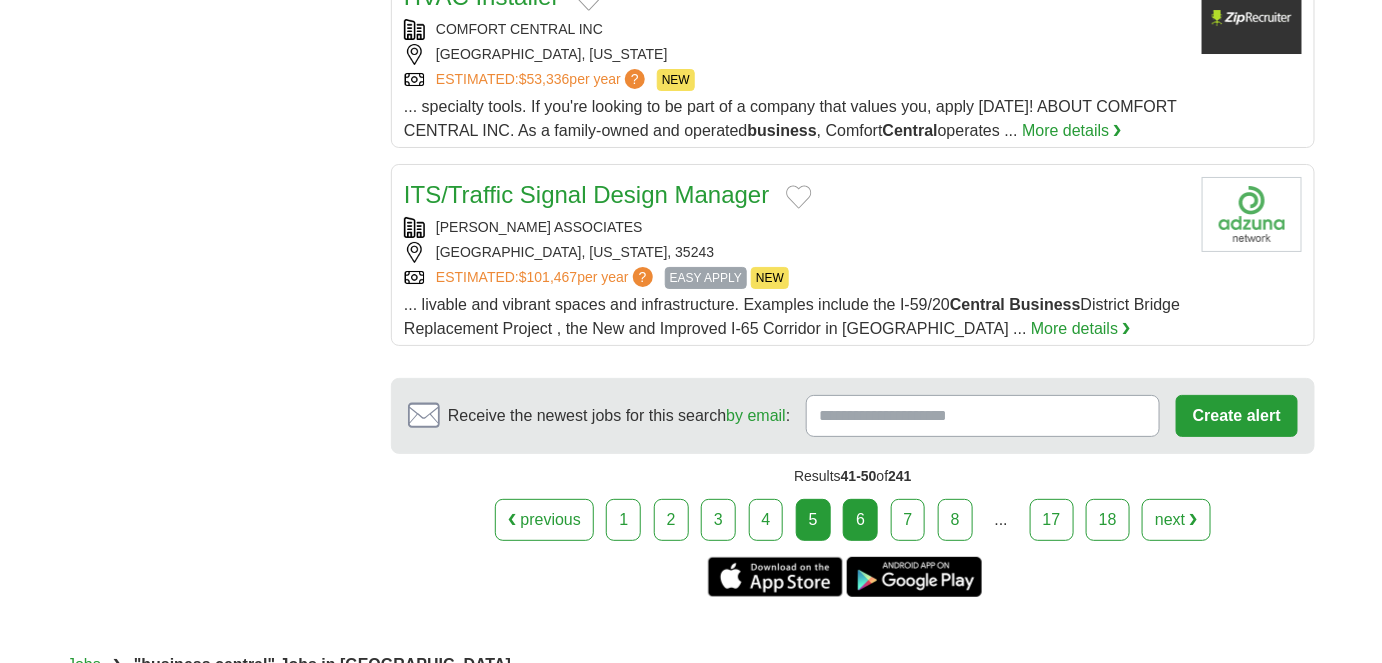click on "6" at bounding box center [860, 520] 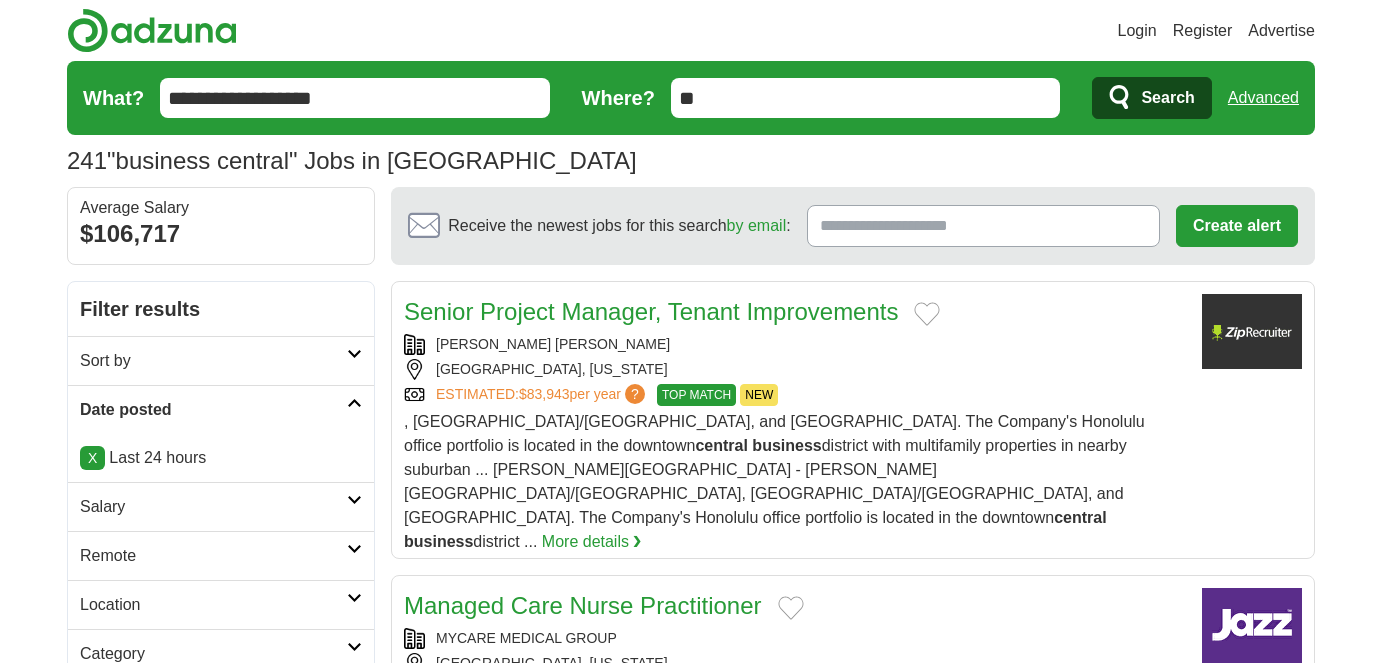 scroll, scrollTop: 264, scrollLeft: 0, axis: vertical 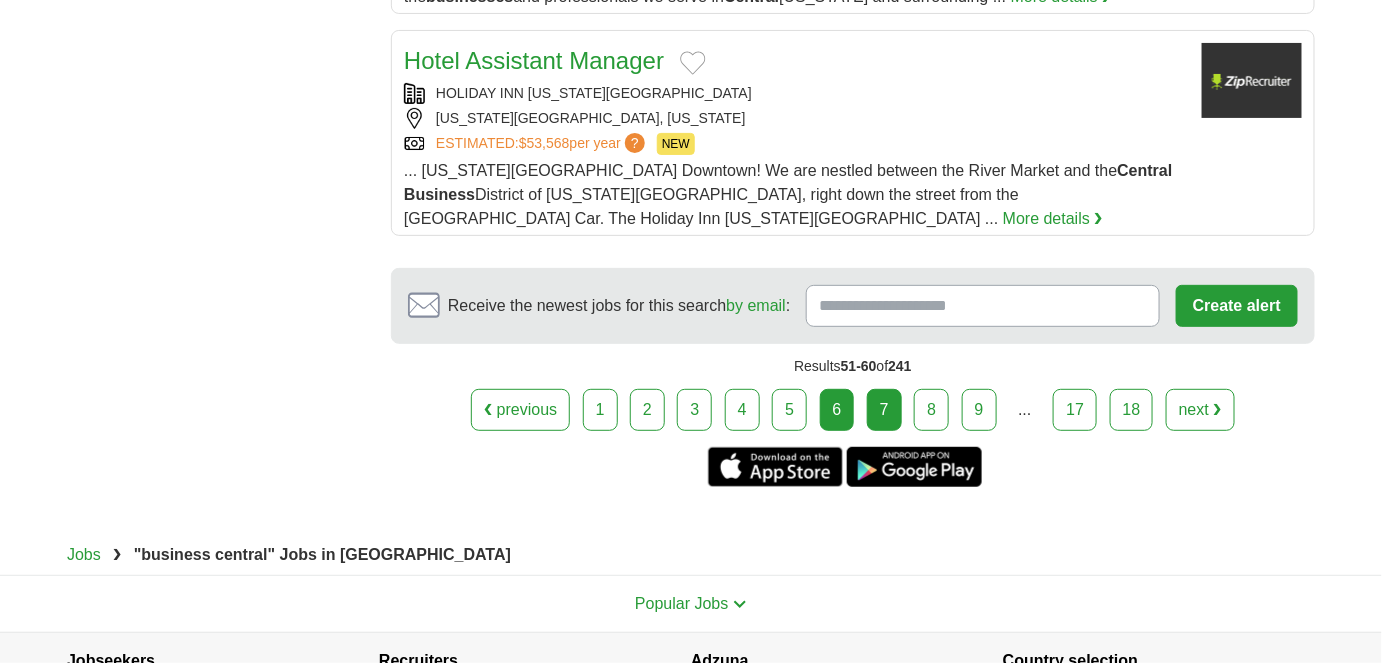 click on "7" at bounding box center (884, 410) 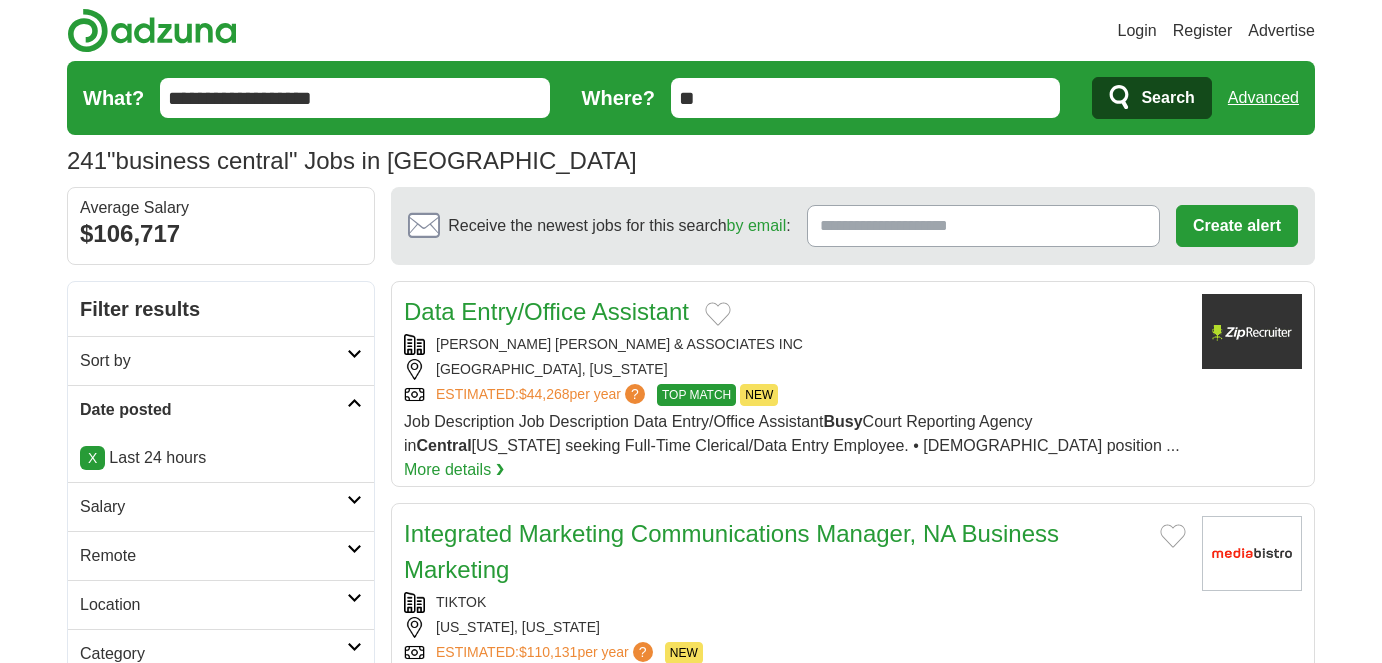 scroll, scrollTop: 0, scrollLeft: 0, axis: both 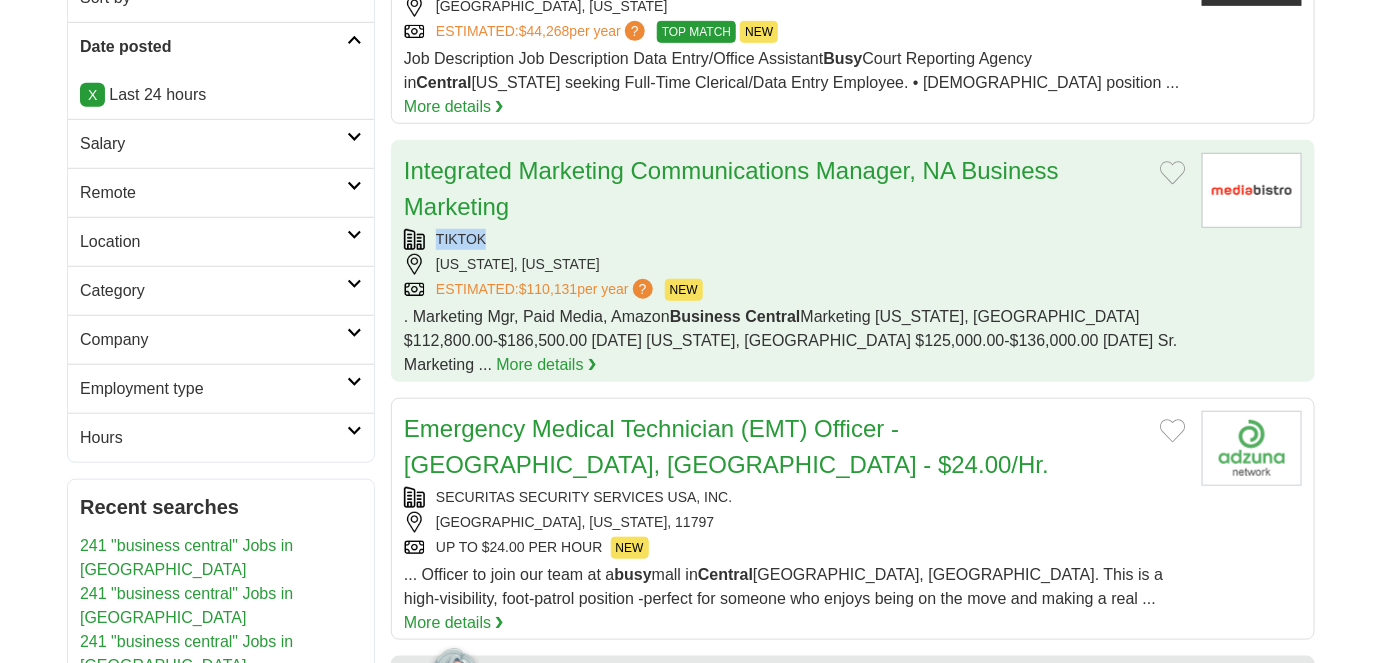copy on "TIKTOK" 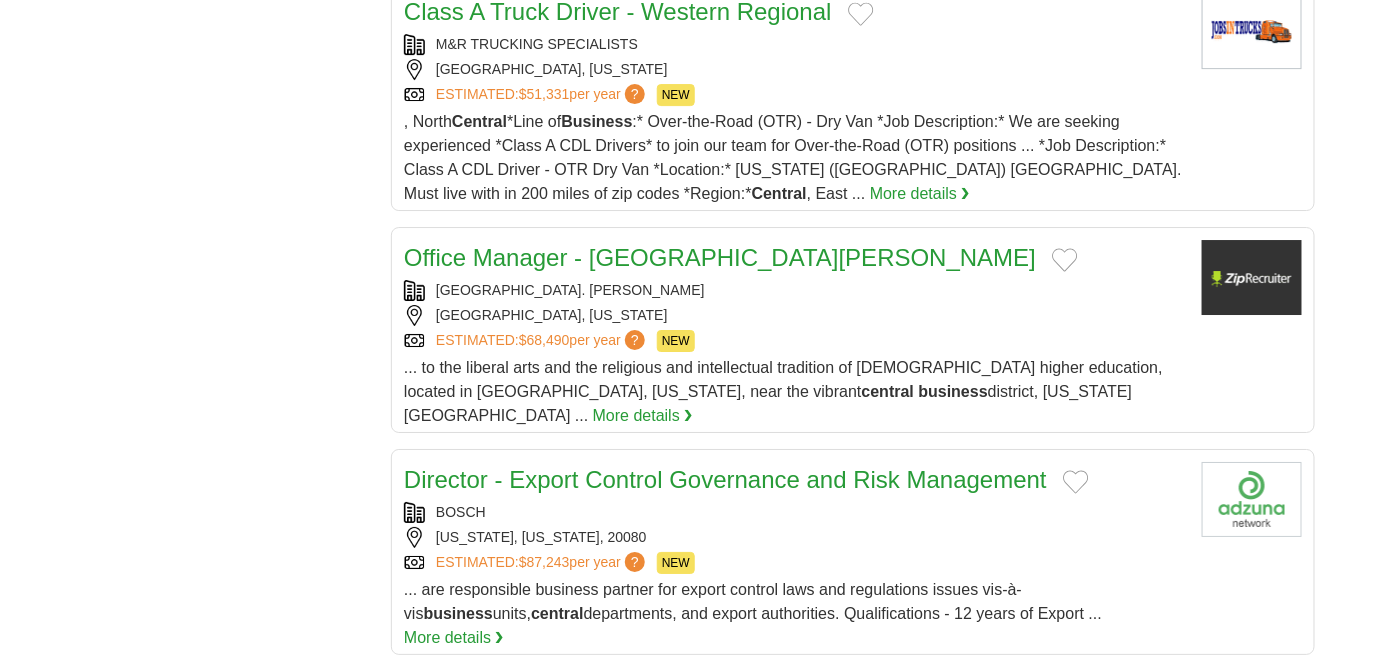 scroll, scrollTop: 2624, scrollLeft: 0, axis: vertical 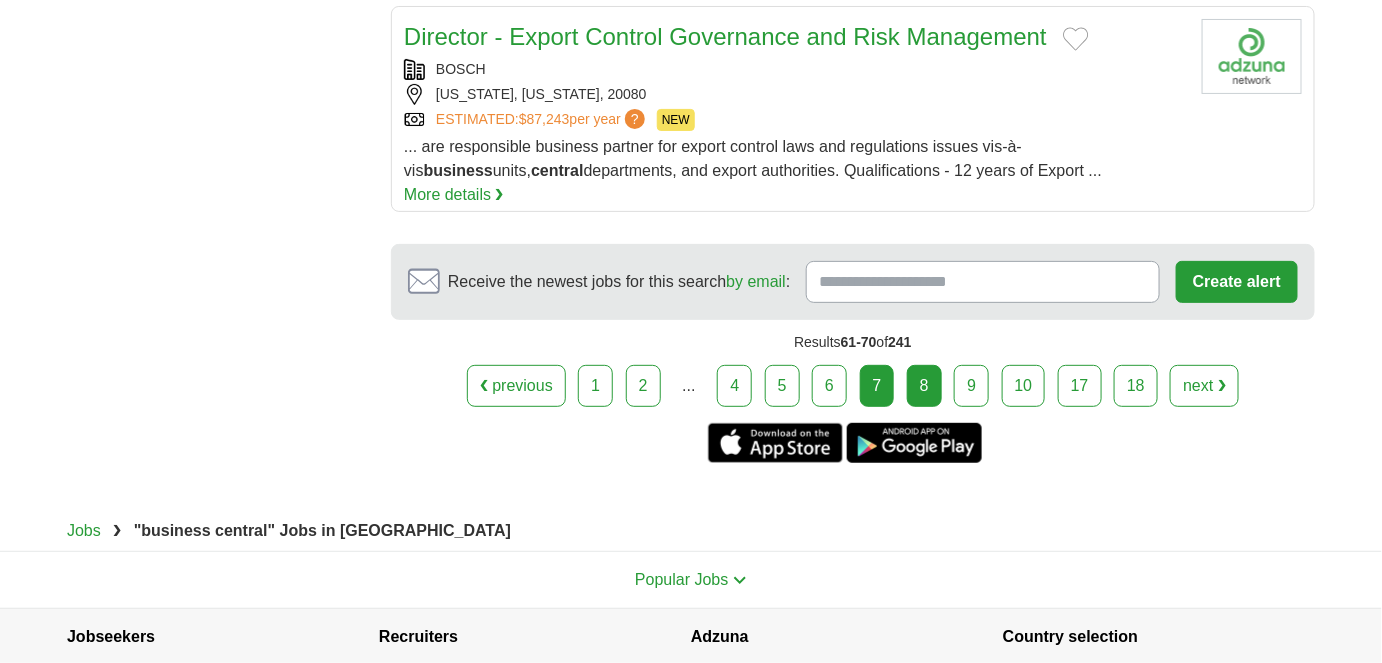 click on "8" at bounding box center [924, 386] 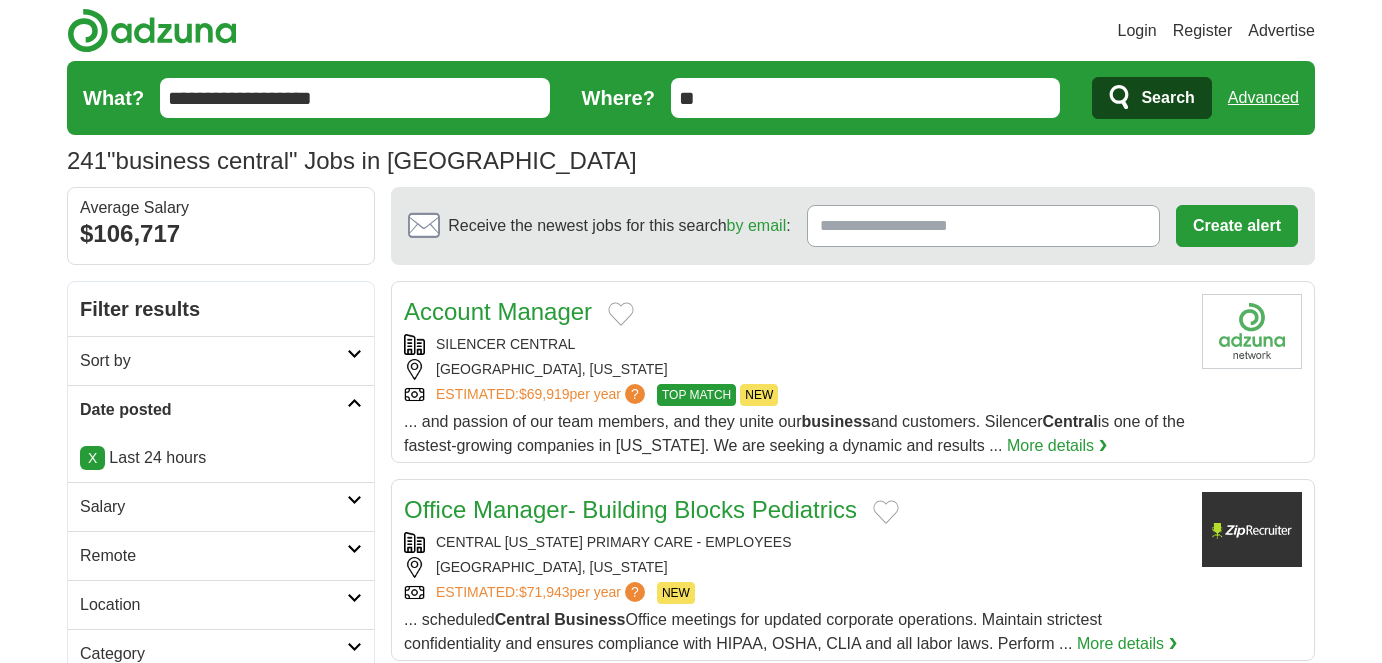 scroll, scrollTop: 0, scrollLeft: 0, axis: both 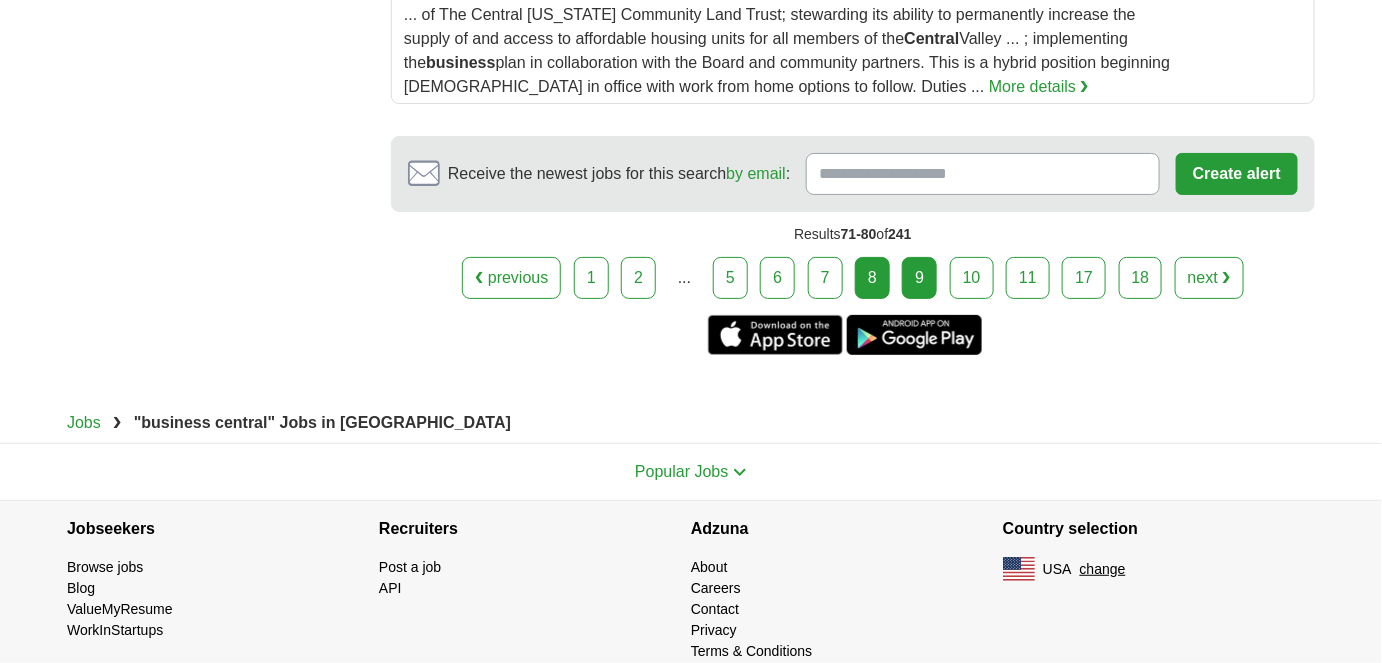 click on "9" at bounding box center (919, 278) 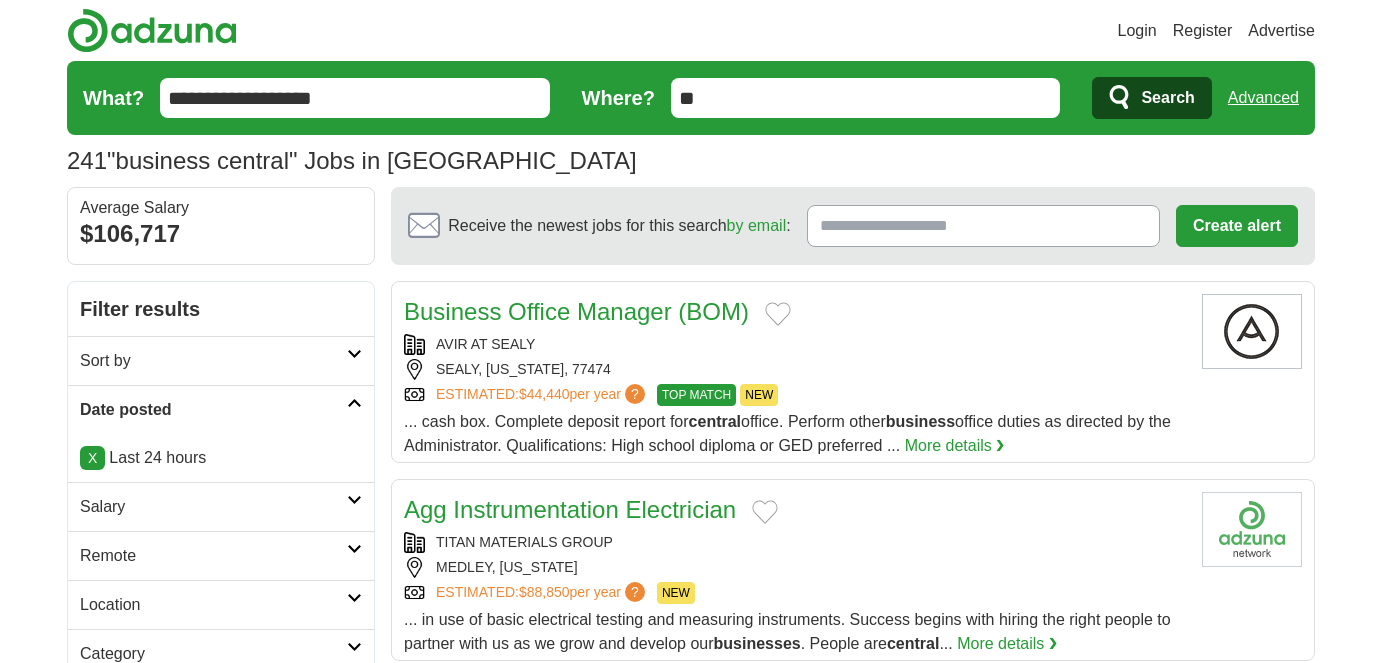 scroll, scrollTop: 0, scrollLeft: 0, axis: both 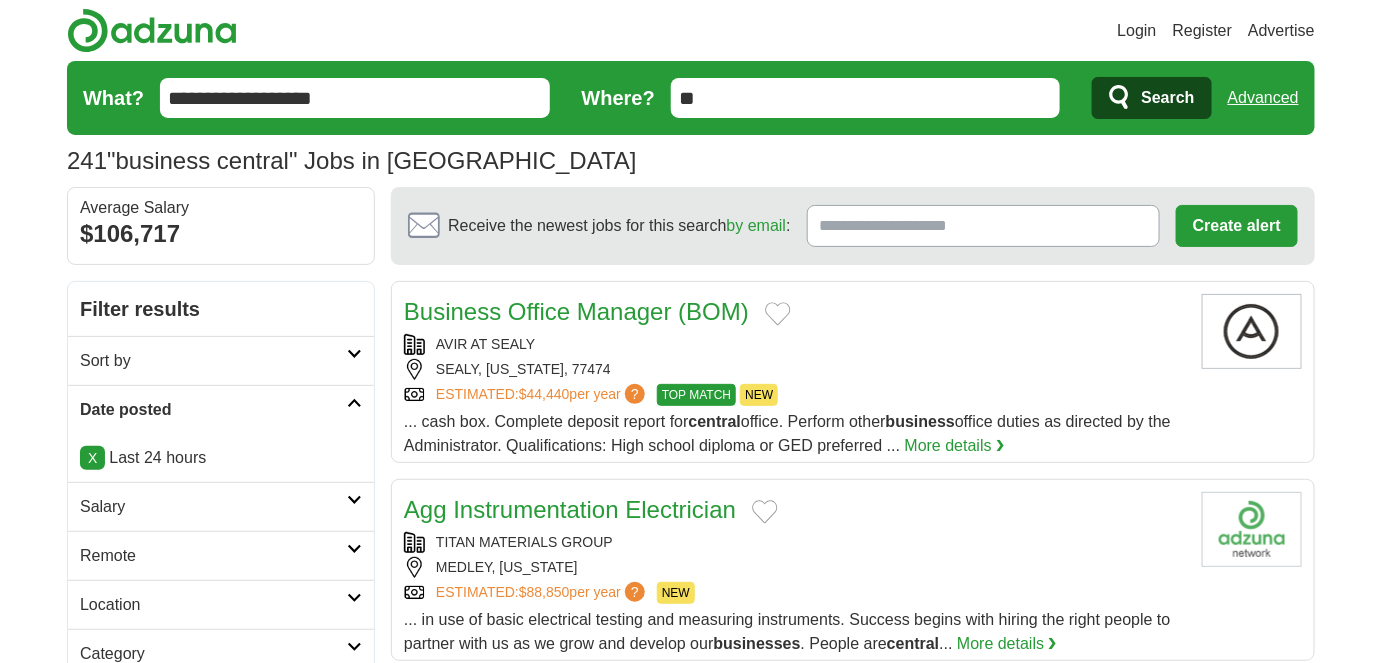 drag, startPoint x: 0, startPoint y: 0, endPoint x: 922, endPoint y: 281, distance: 963.8698 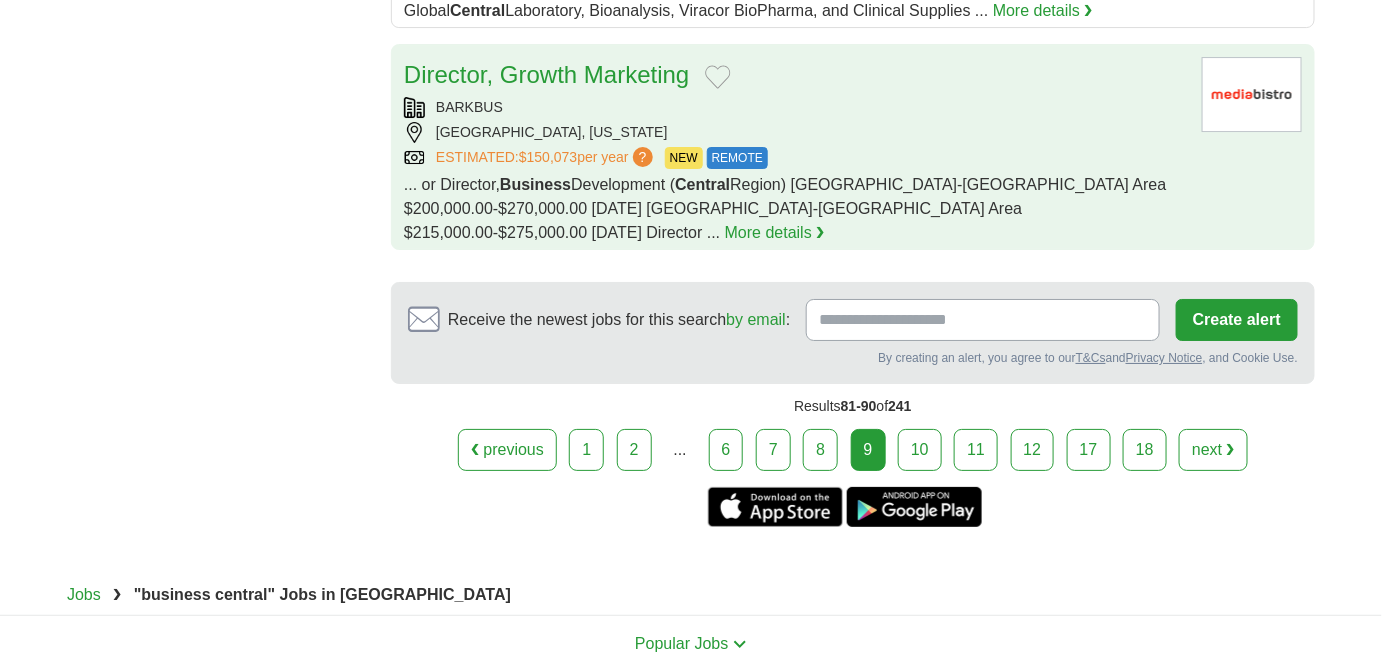 scroll, scrollTop: 2541, scrollLeft: 0, axis: vertical 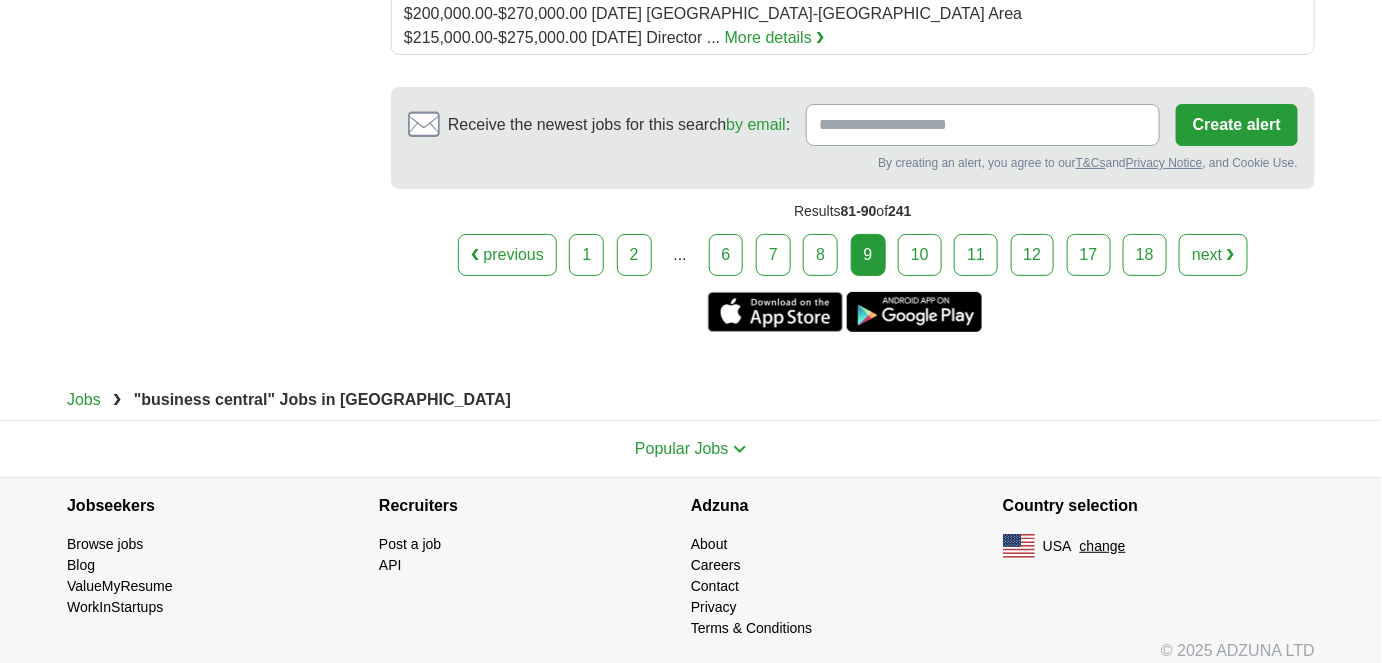 click on "Results  81-90  of  241" at bounding box center [853, 211] 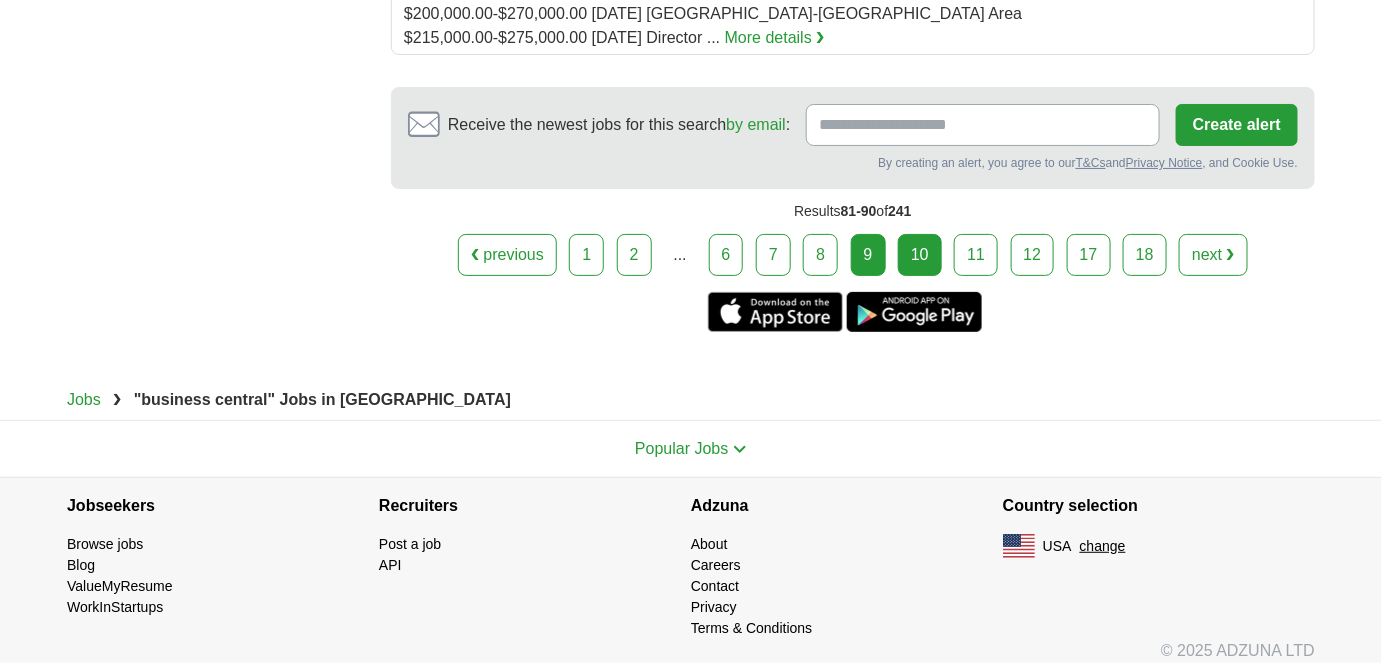 click on "10" at bounding box center (920, 255) 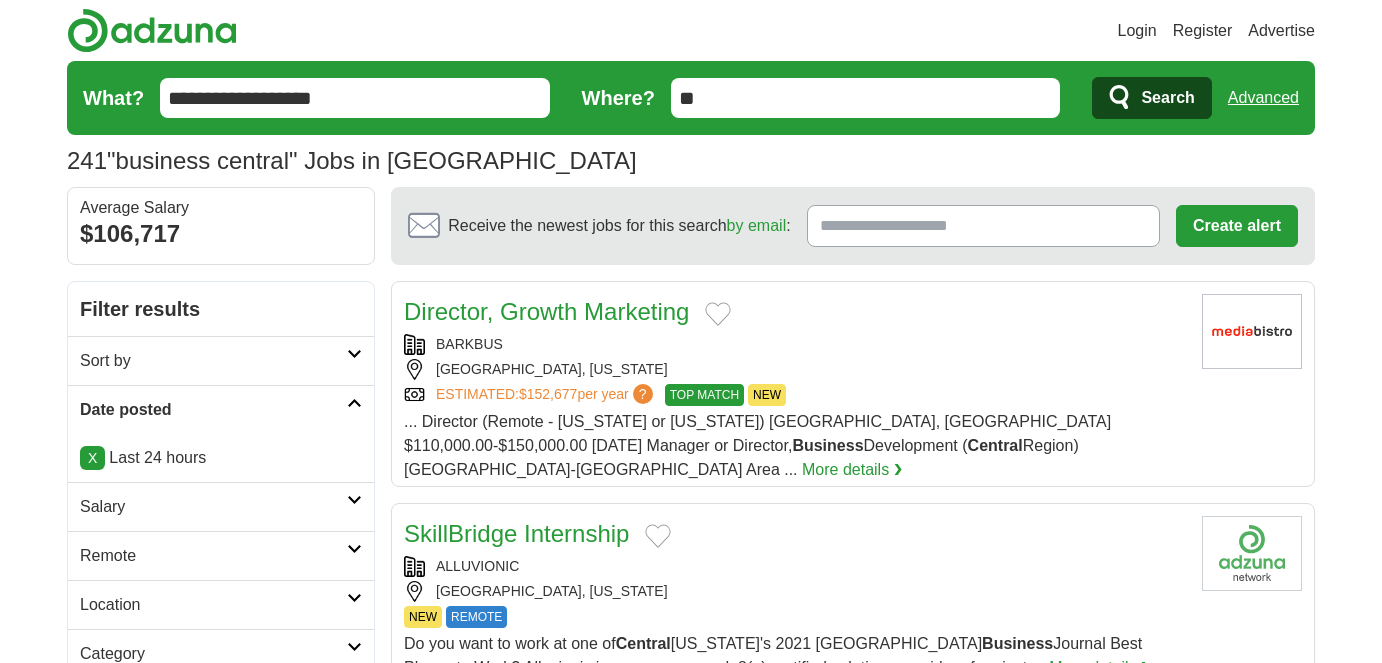 scroll, scrollTop: 258, scrollLeft: 0, axis: vertical 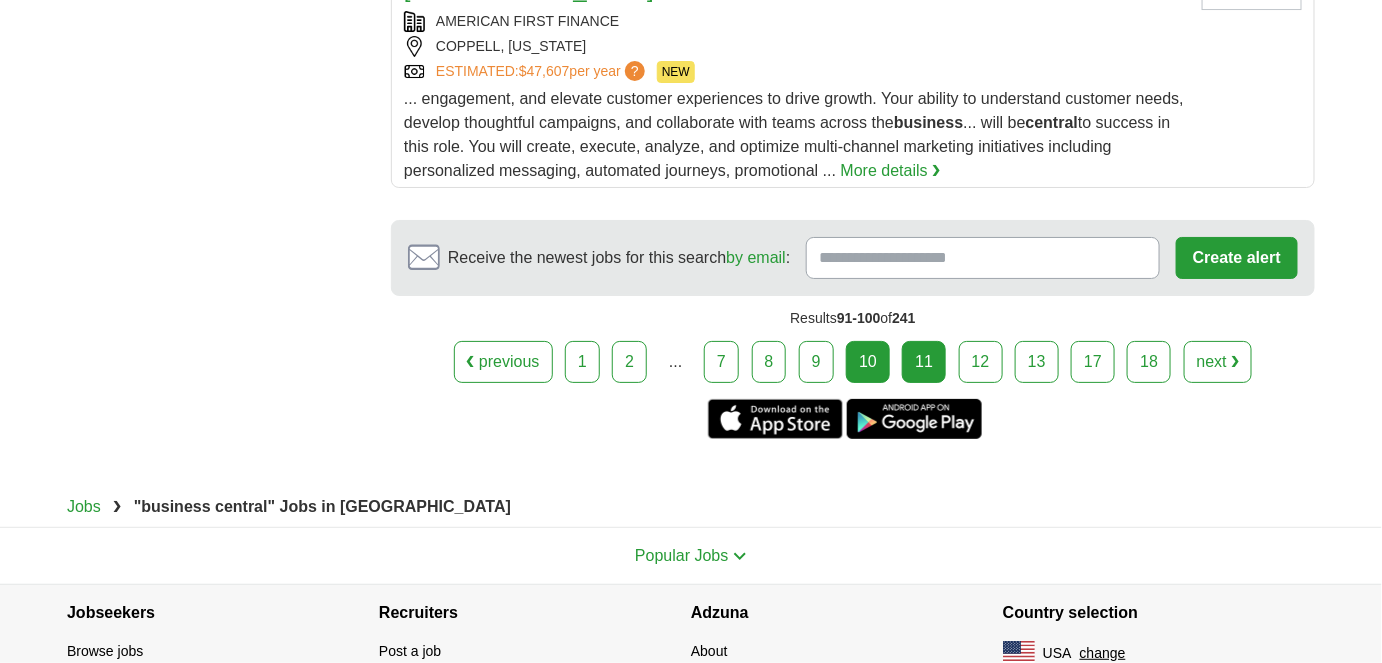 click on "11" at bounding box center [924, 362] 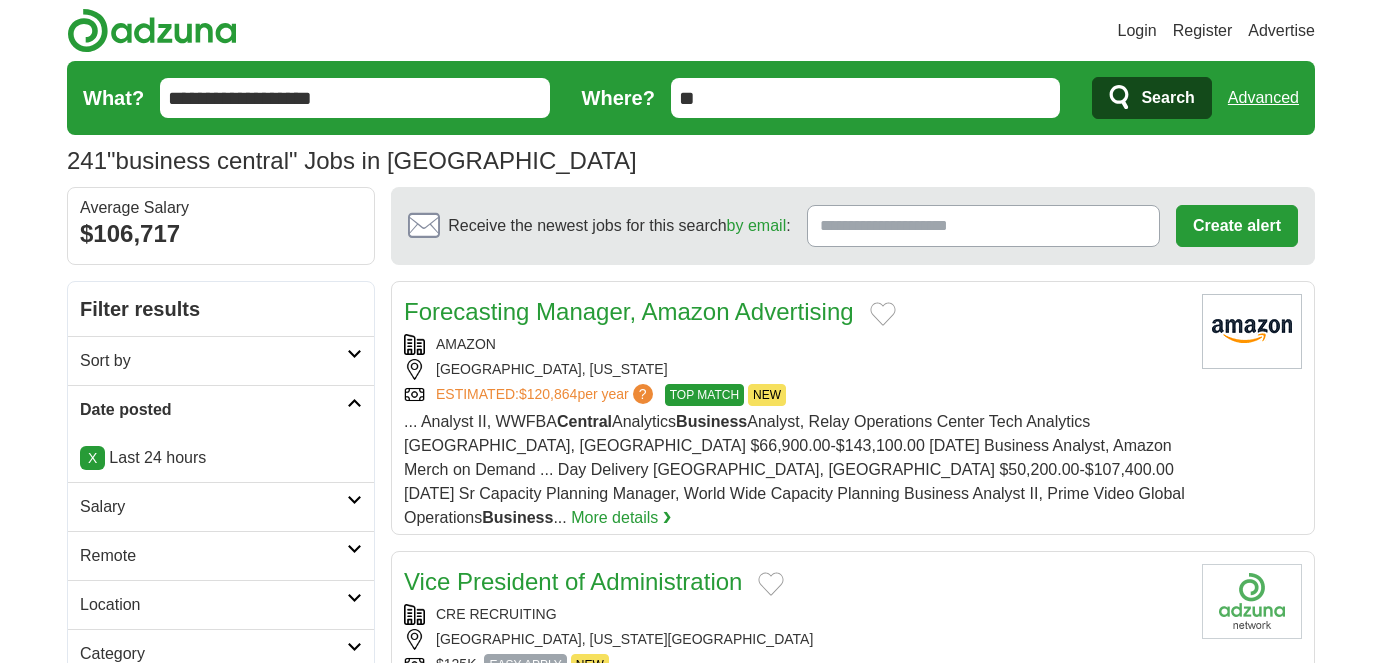 scroll, scrollTop: 1014, scrollLeft: 0, axis: vertical 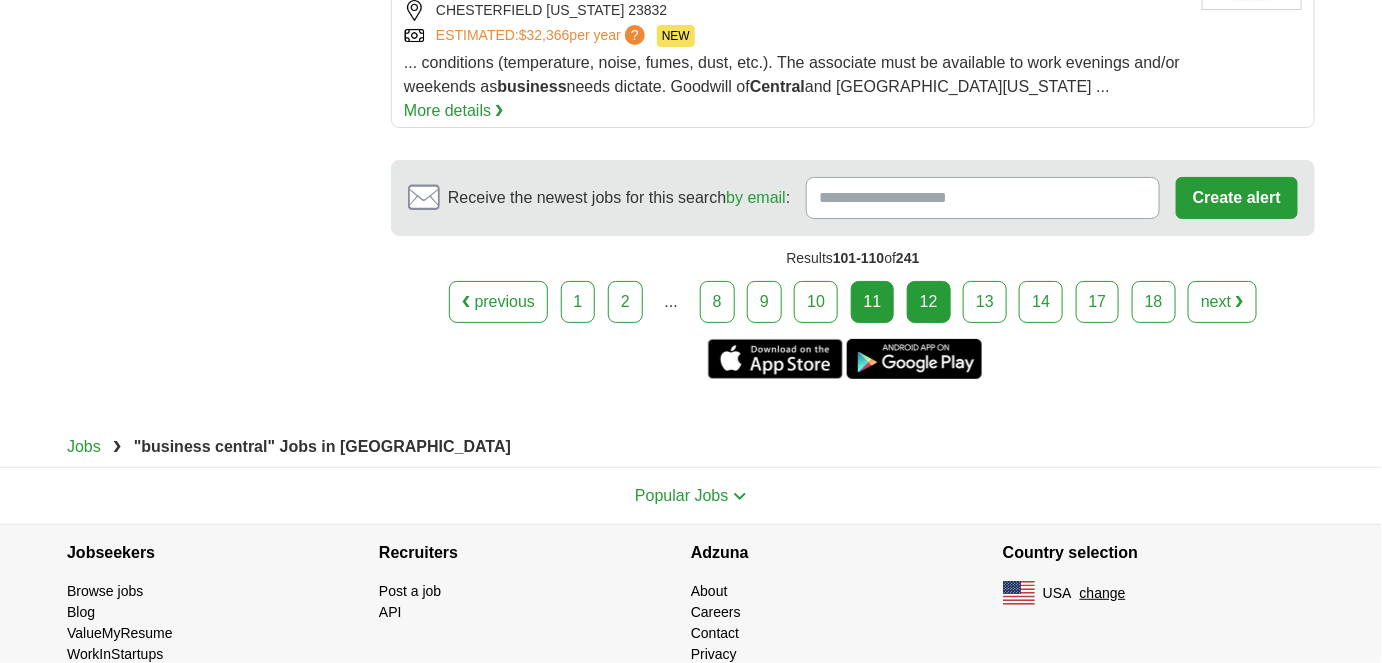 click on "12" at bounding box center [929, 302] 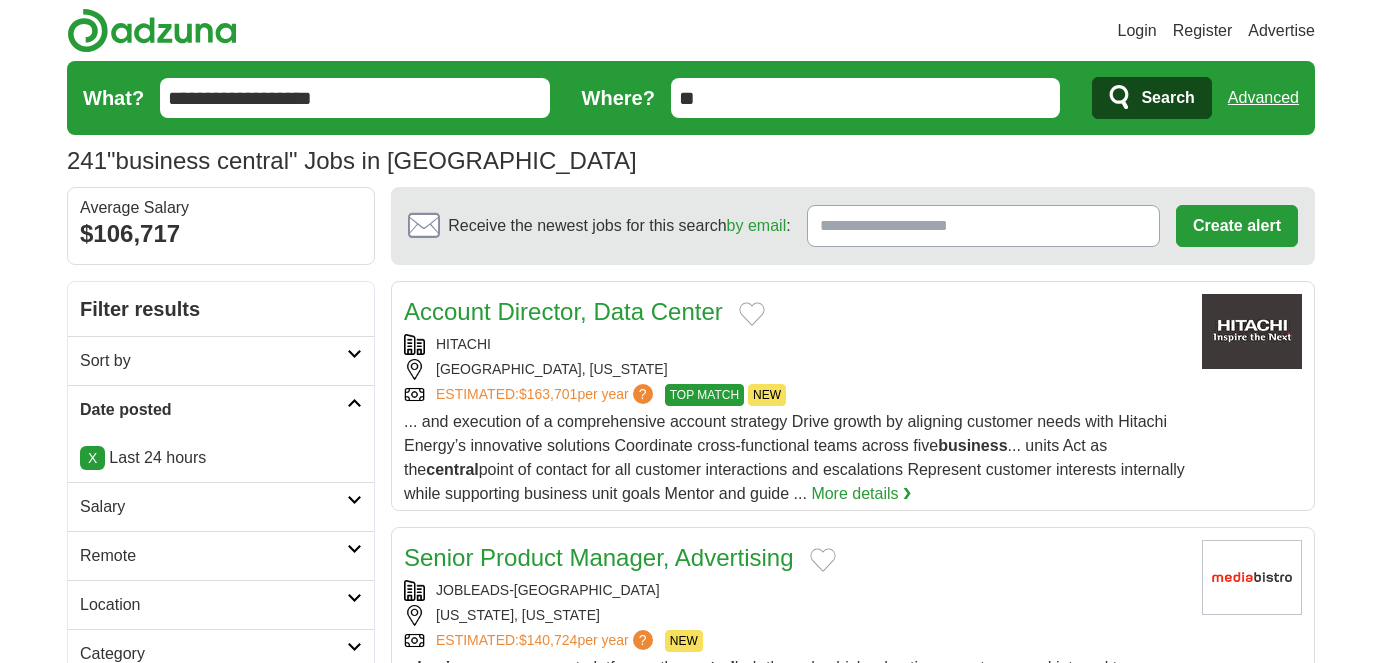 scroll, scrollTop: 0, scrollLeft: 0, axis: both 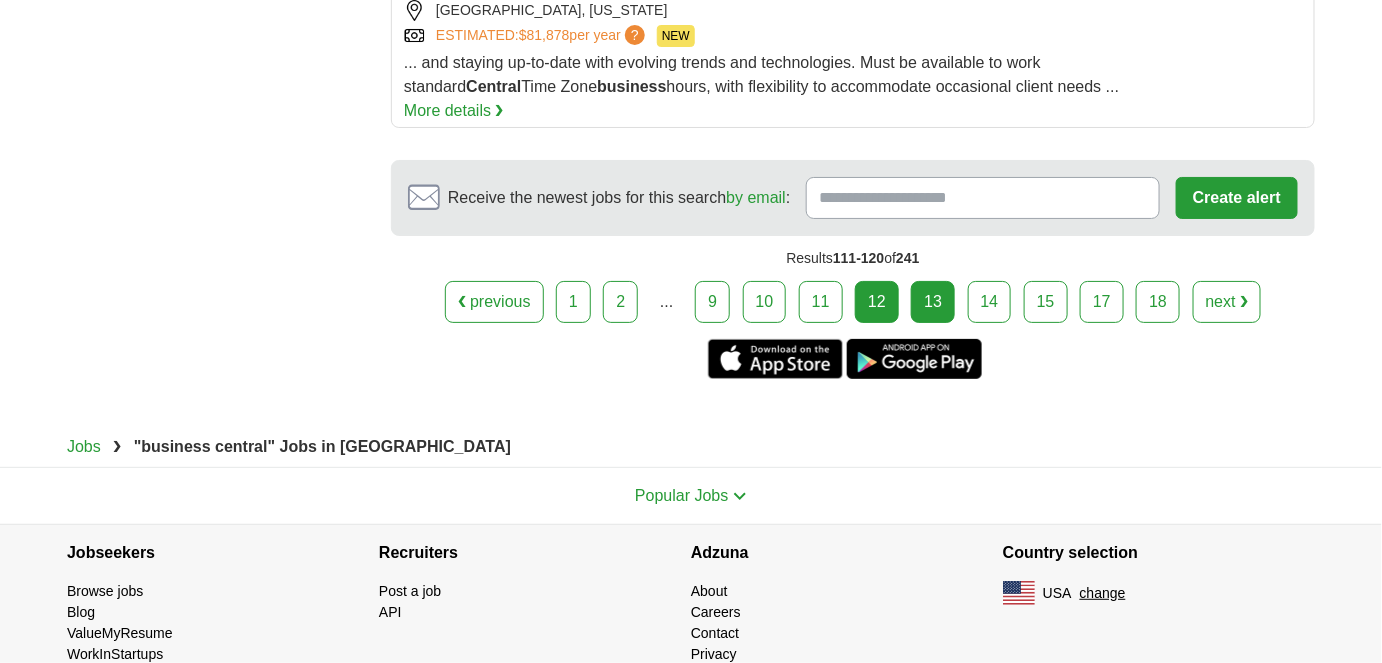 click on "13" at bounding box center (933, 302) 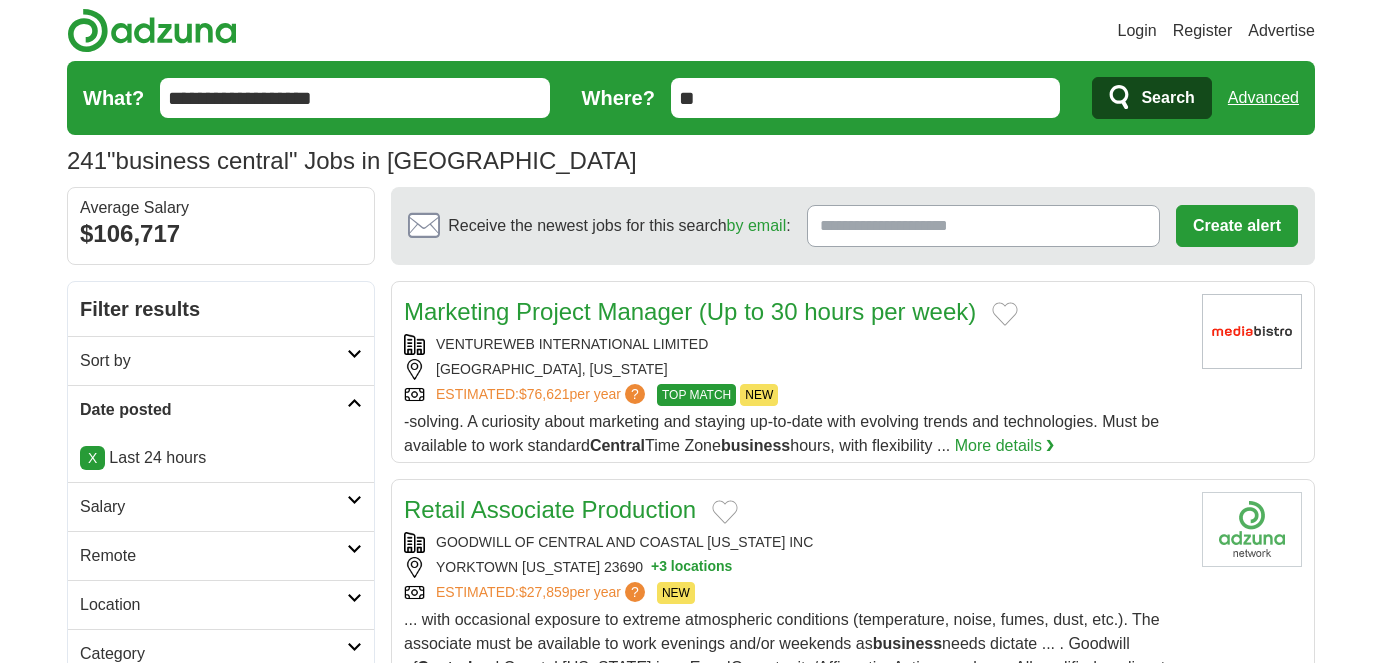 scroll, scrollTop: 0, scrollLeft: 0, axis: both 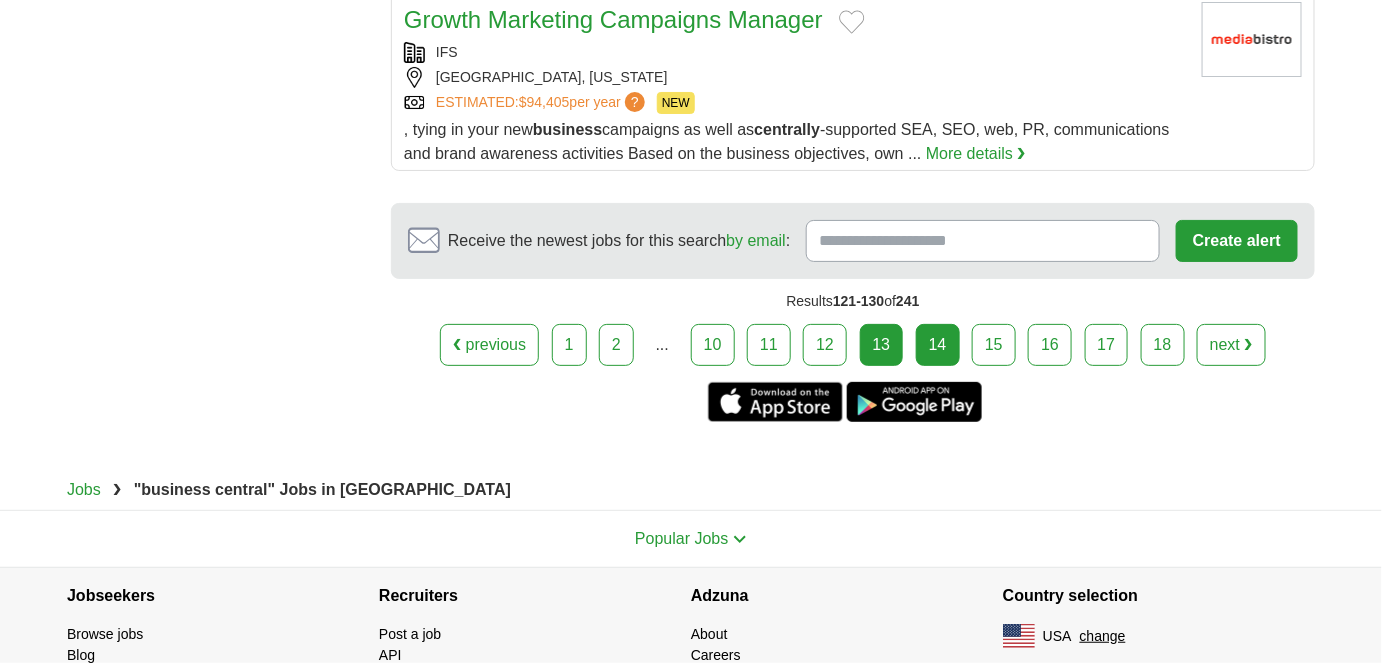 click on "14" at bounding box center [938, 345] 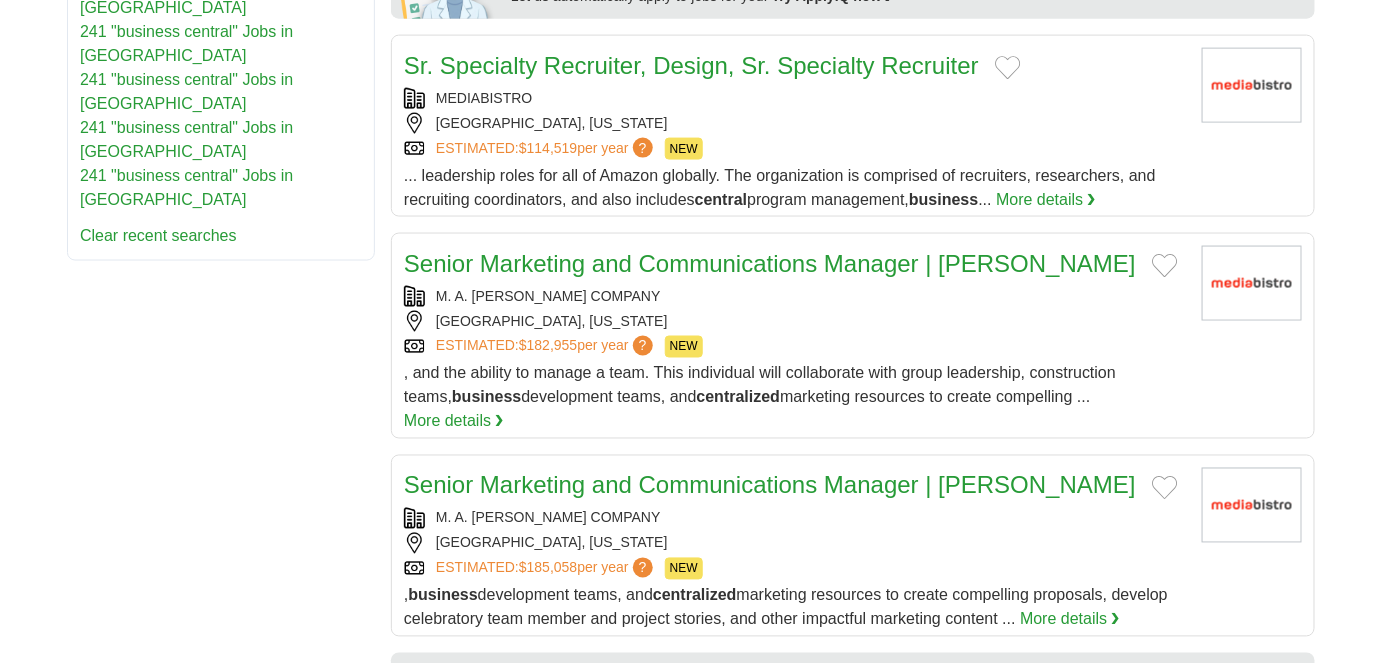 scroll, scrollTop: 0, scrollLeft: 0, axis: both 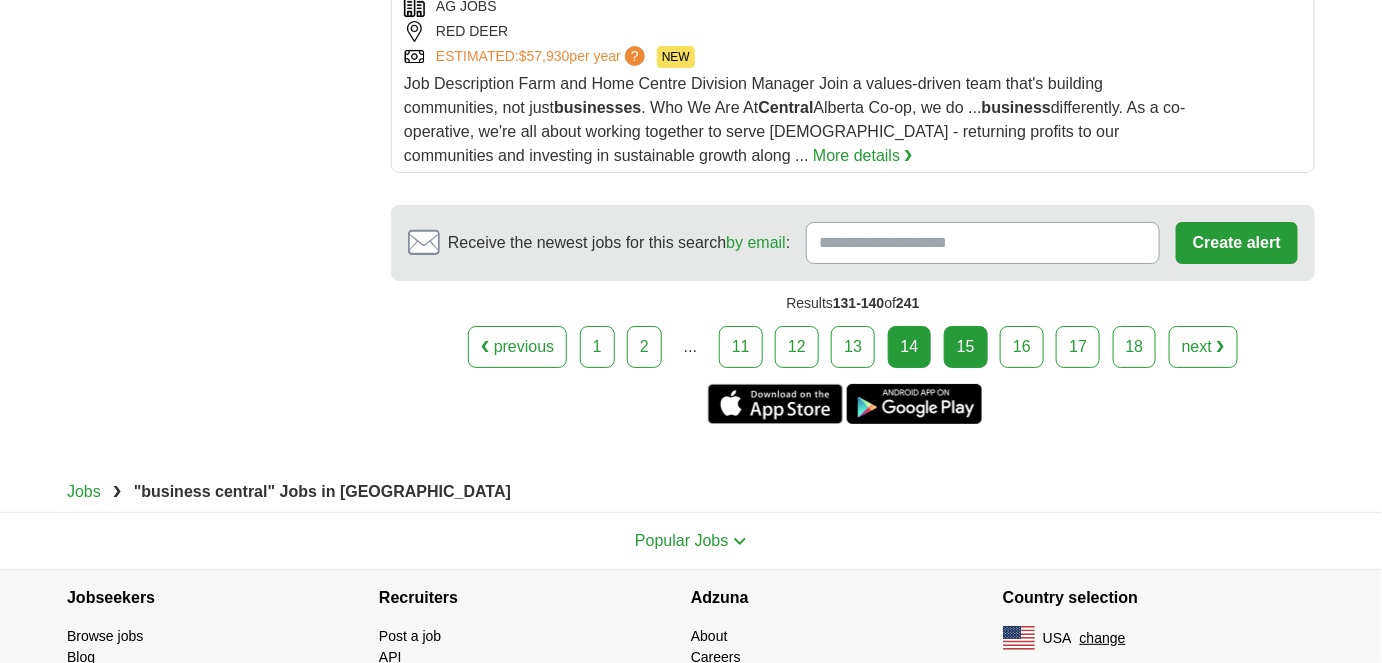 click on "15" at bounding box center [966, 347] 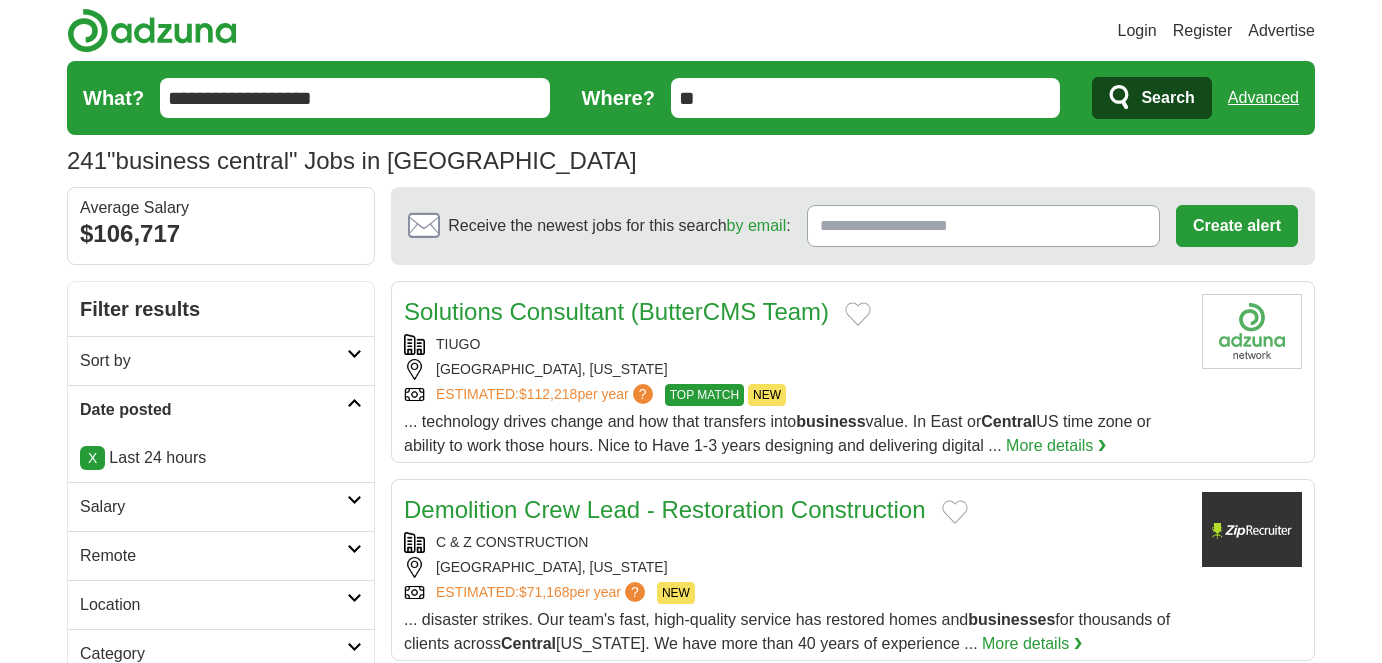 scroll, scrollTop: 0, scrollLeft: 0, axis: both 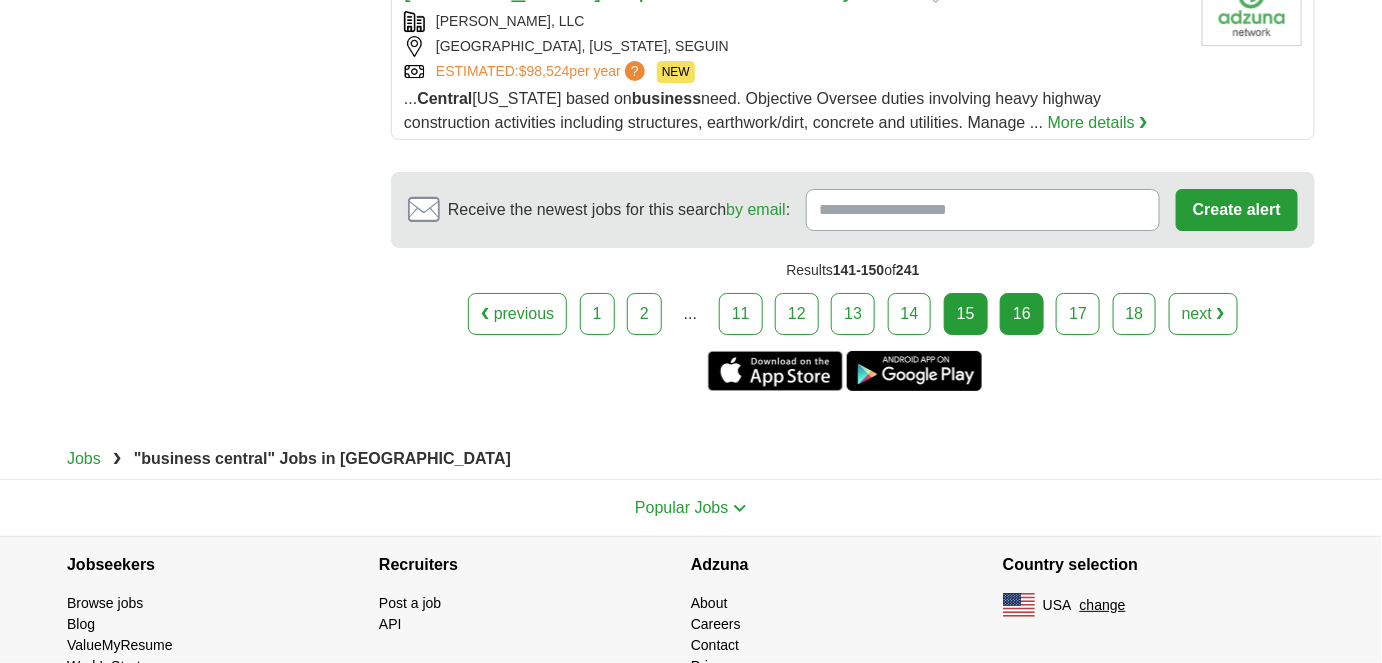 click on "16" at bounding box center (1022, 314) 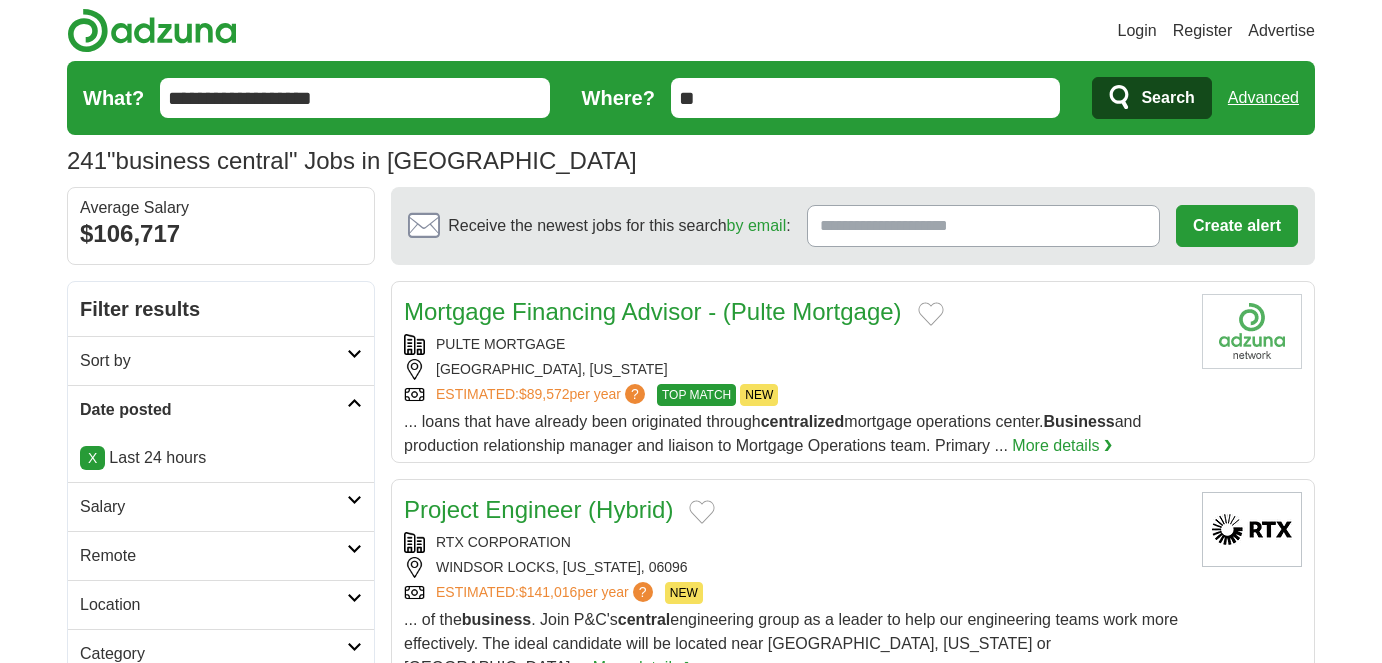 scroll, scrollTop: 0, scrollLeft: 0, axis: both 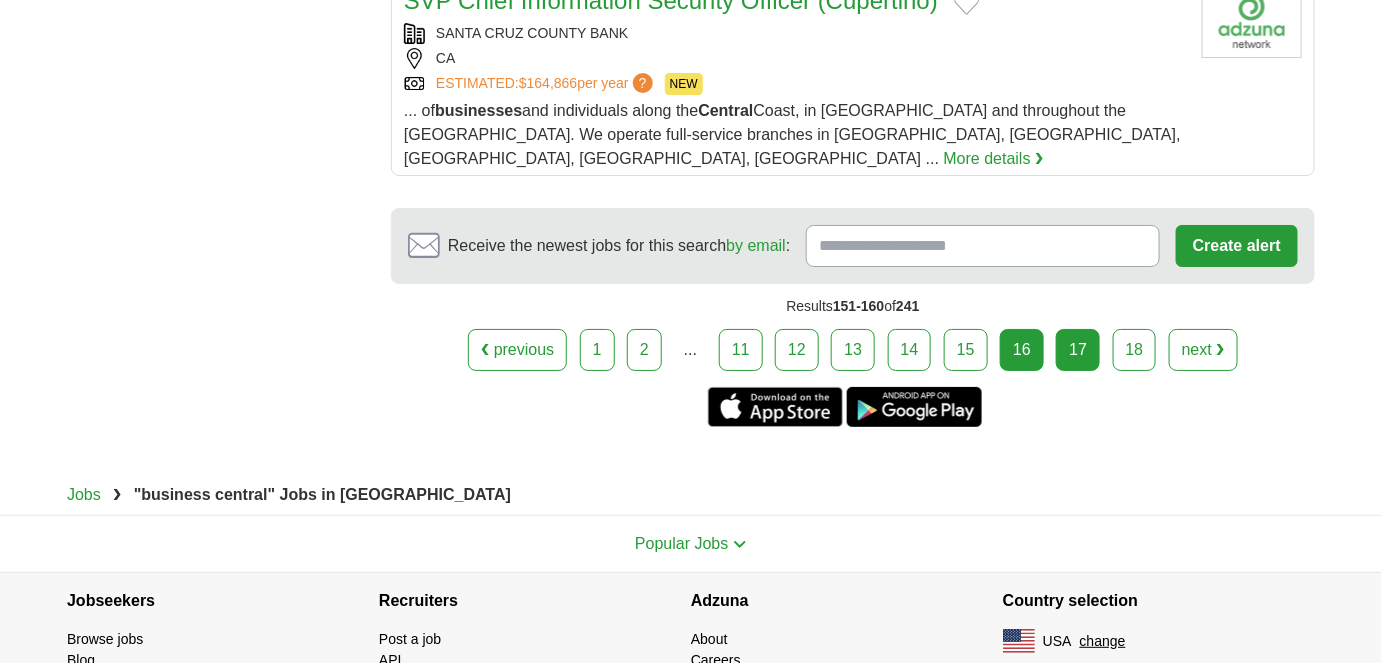 click on "17" at bounding box center (1078, 350) 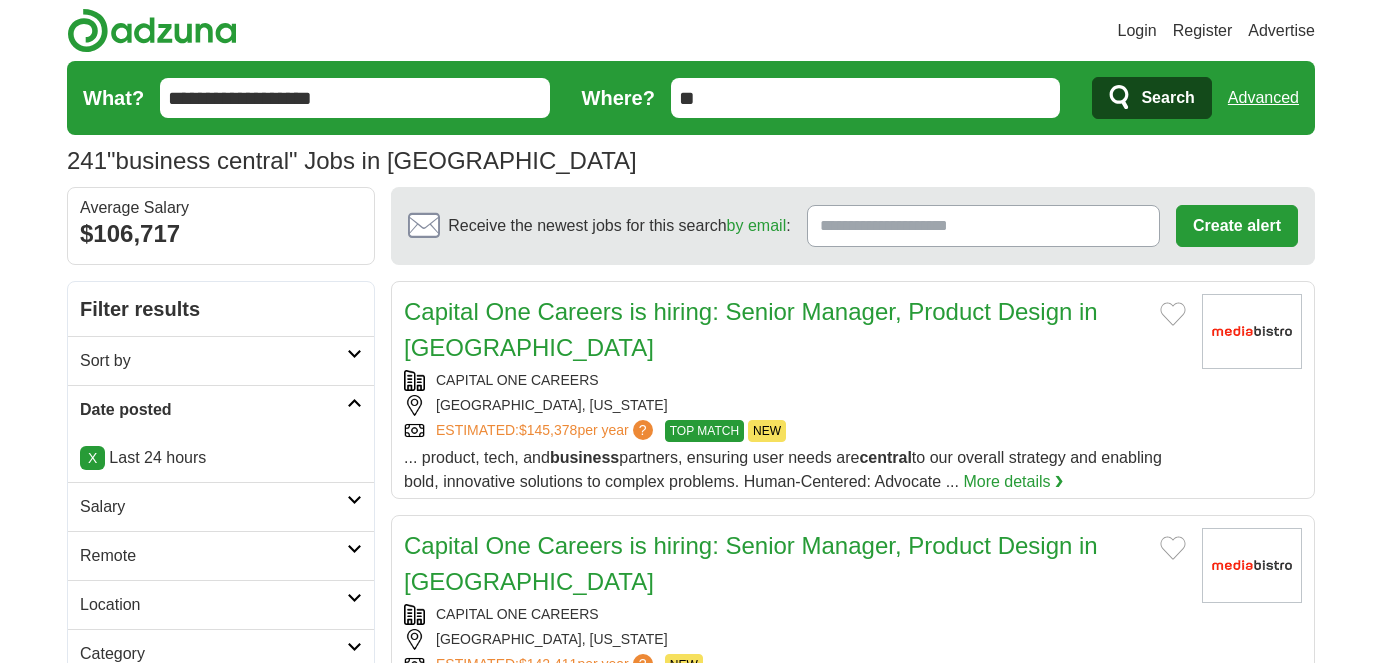 scroll, scrollTop: 636, scrollLeft: 0, axis: vertical 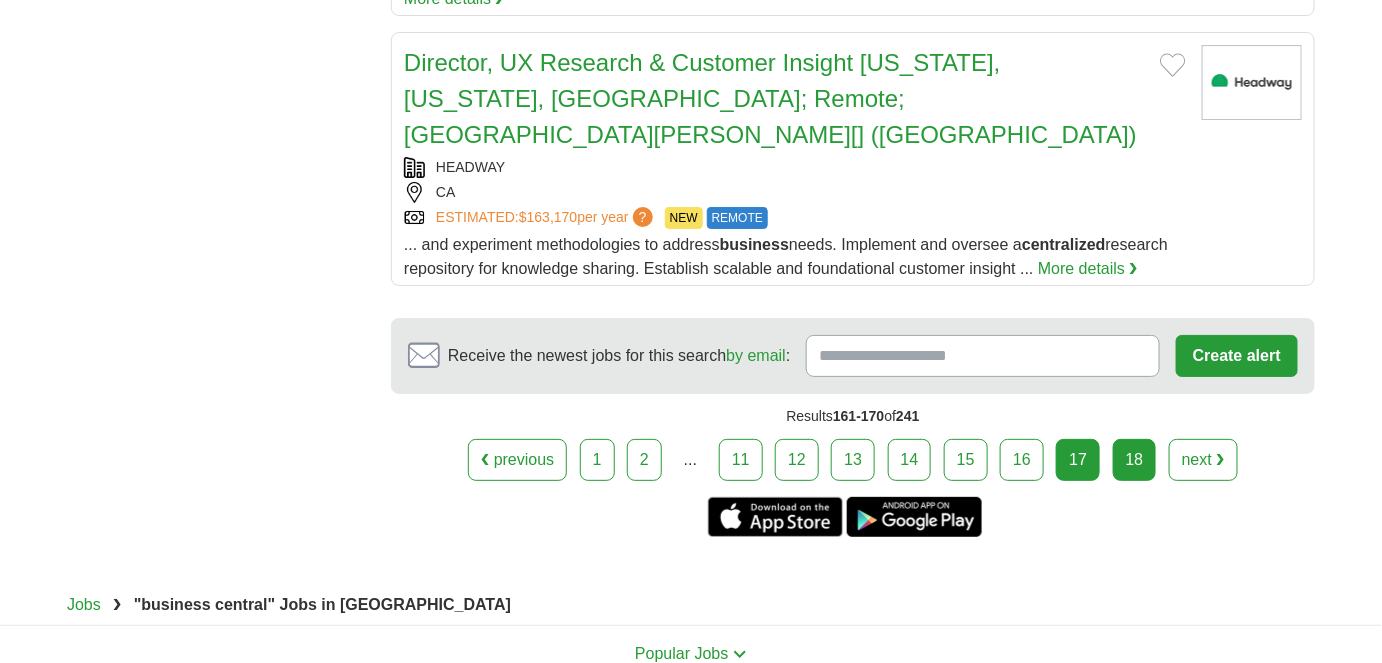 click on "18" at bounding box center (1135, 460) 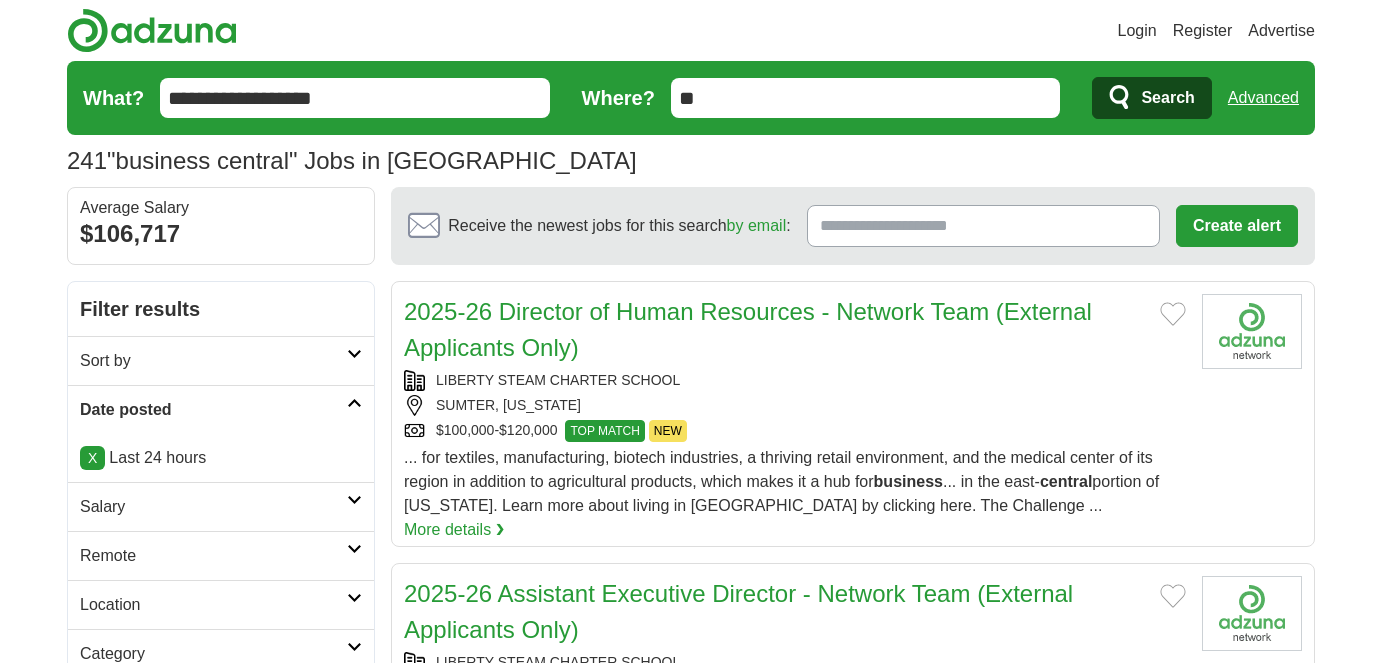 scroll, scrollTop: 0, scrollLeft: 0, axis: both 